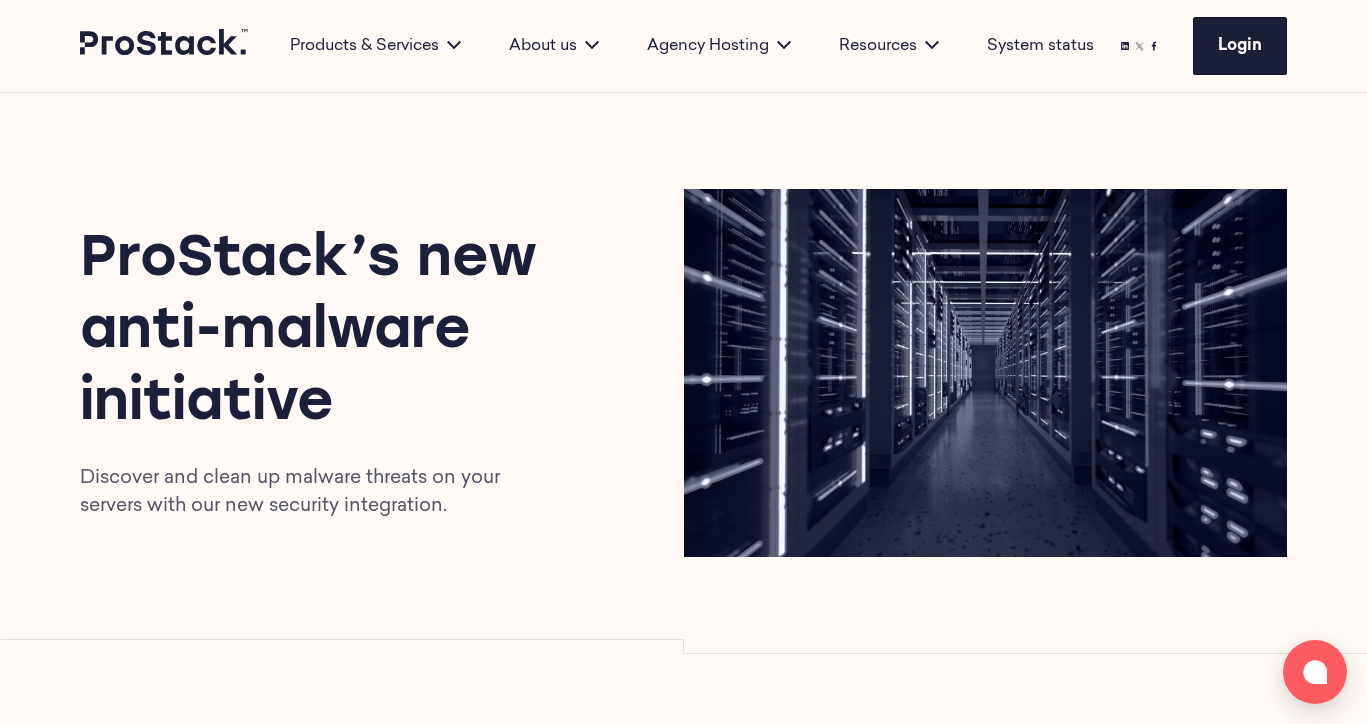 scroll, scrollTop: 0, scrollLeft: 0, axis: both 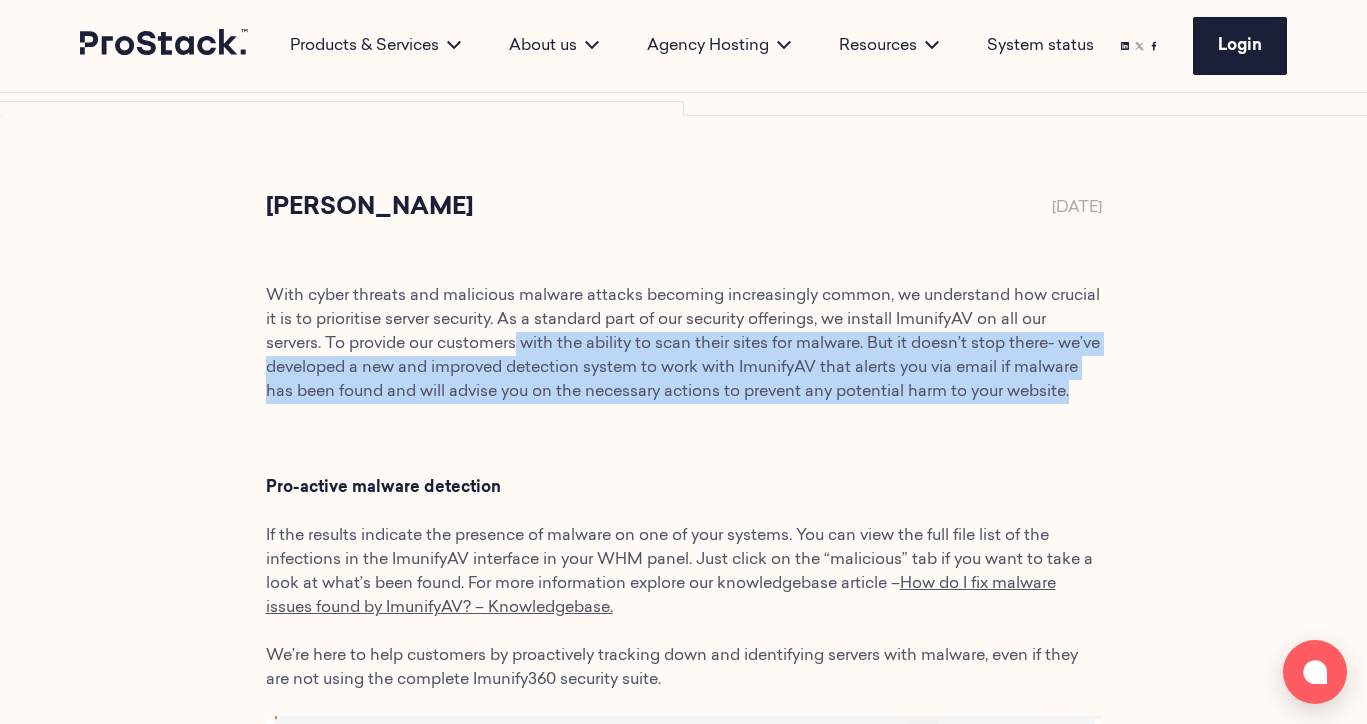 drag, startPoint x: 602, startPoint y: 402, endPoint x: 551, endPoint y: 330, distance: 88.23265 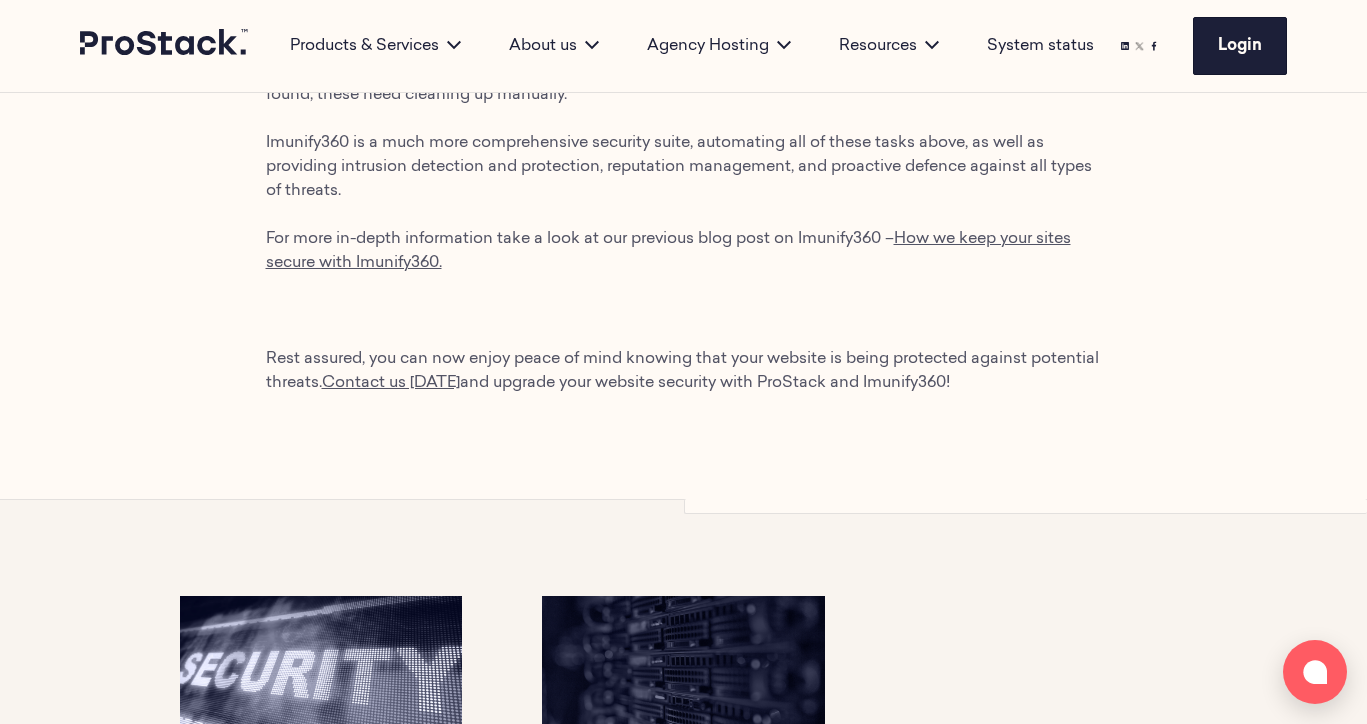 scroll, scrollTop: 1677, scrollLeft: 0, axis: vertical 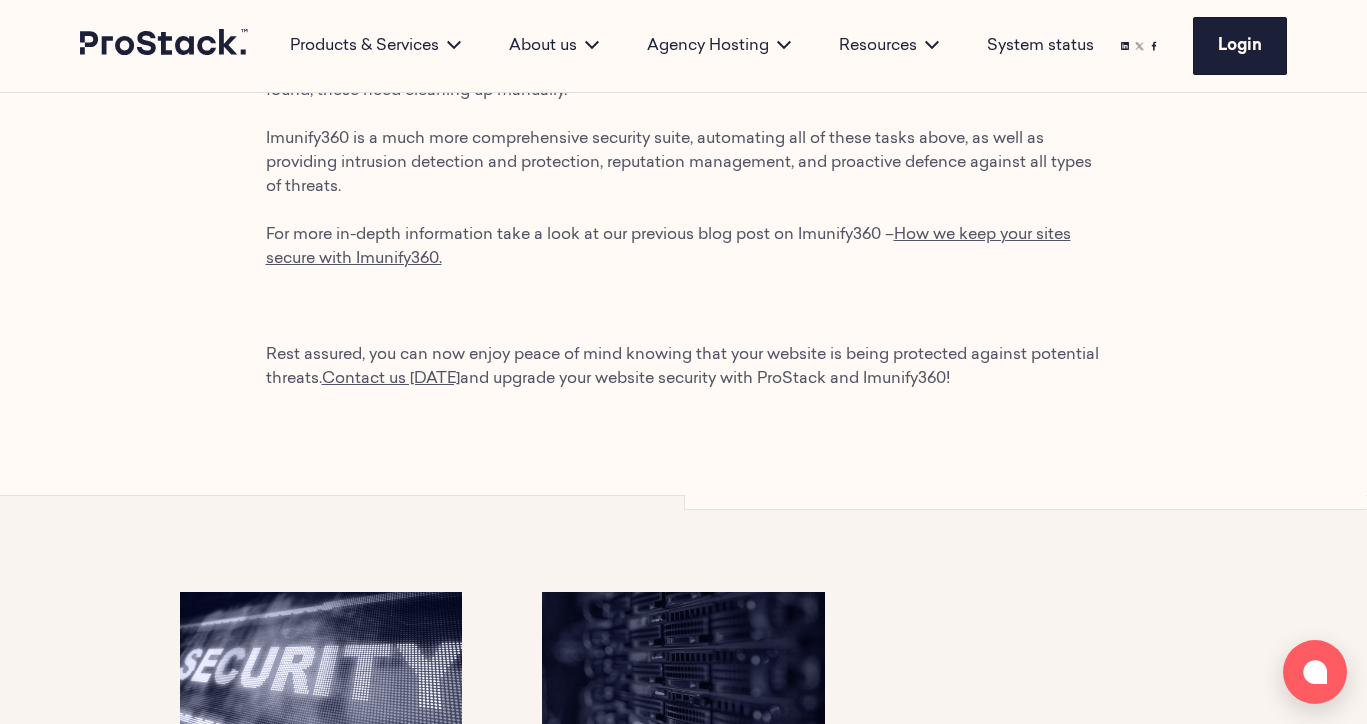 click on "Rest assured, you can now enjoy peace of mind knowing that your website is being protected against potential threats.  Contact us today  and upgrade your website security with ProStack and Imunify360!" at bounding box center [682, 367] 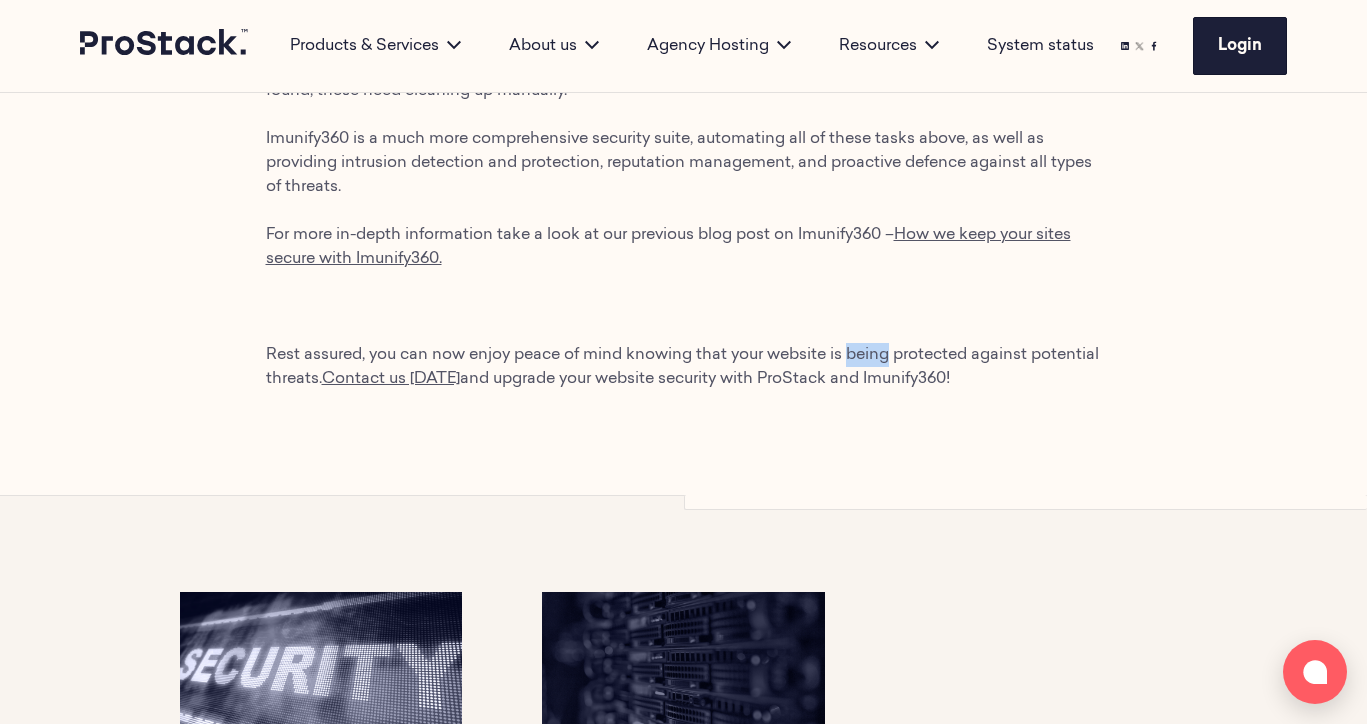 click on "Rest assured, you can now enjoy peace of mind knowing that your website is being protected against potential threats.  Contact us today  and upgrade your website security with ProStack and Imunify360!" at bounding box center (682, 367) 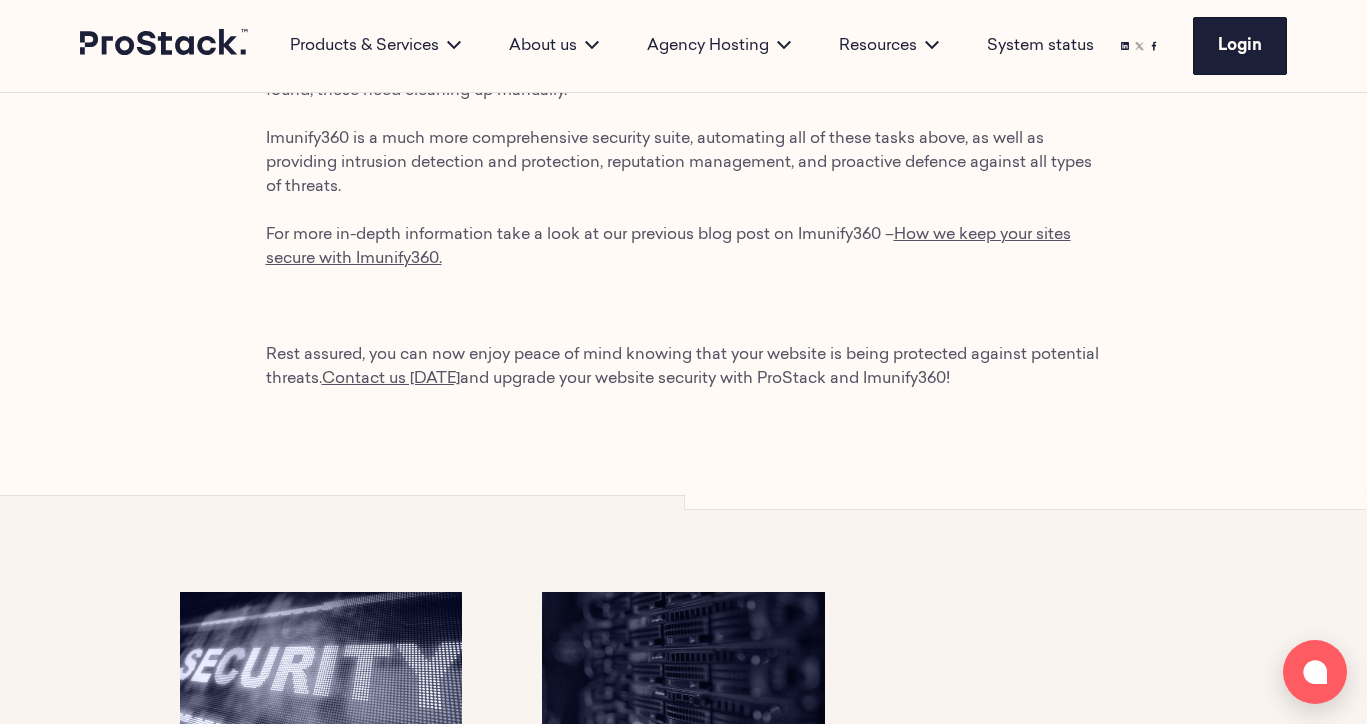 click on "For more in-depth information take a look at our previous blog post on Imunify360 –  How we keep your sites secure with Imunify360." at bounding box center [684, 247] 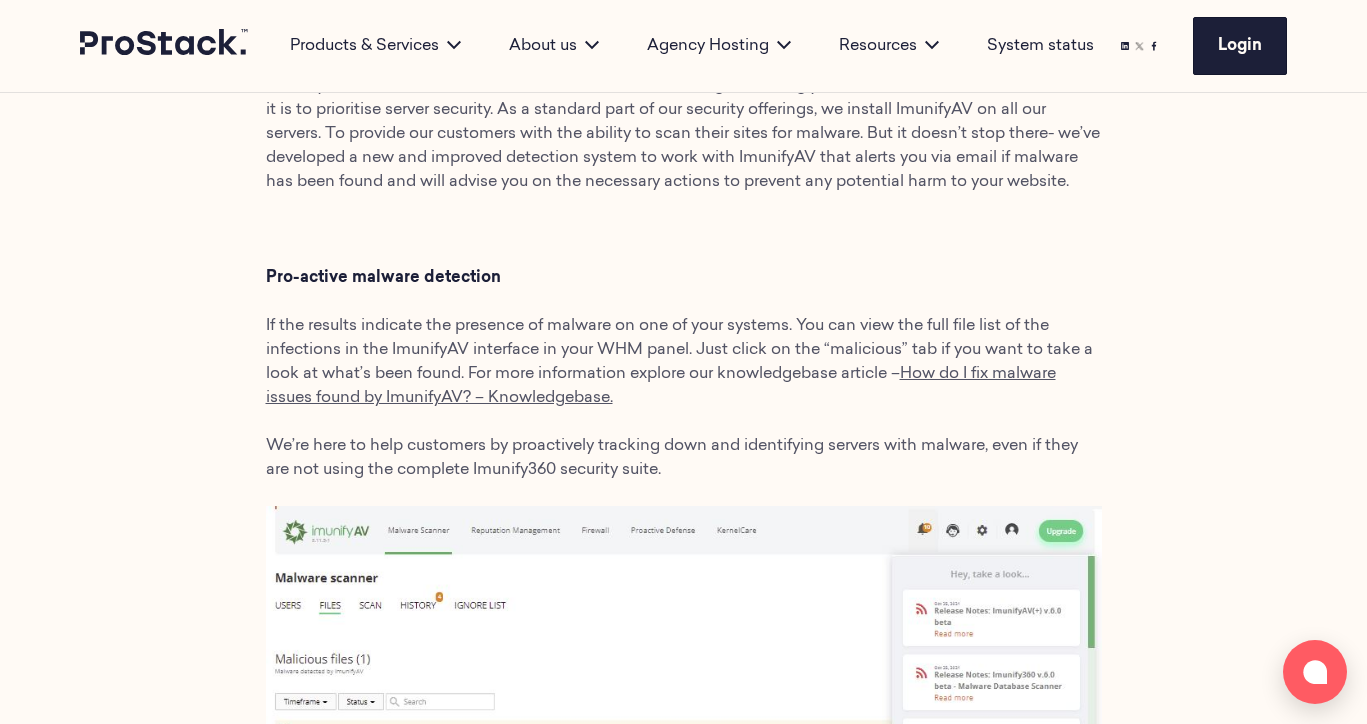 scroll, scrollTop: 752, scrollLeft: 0, axis: vertical 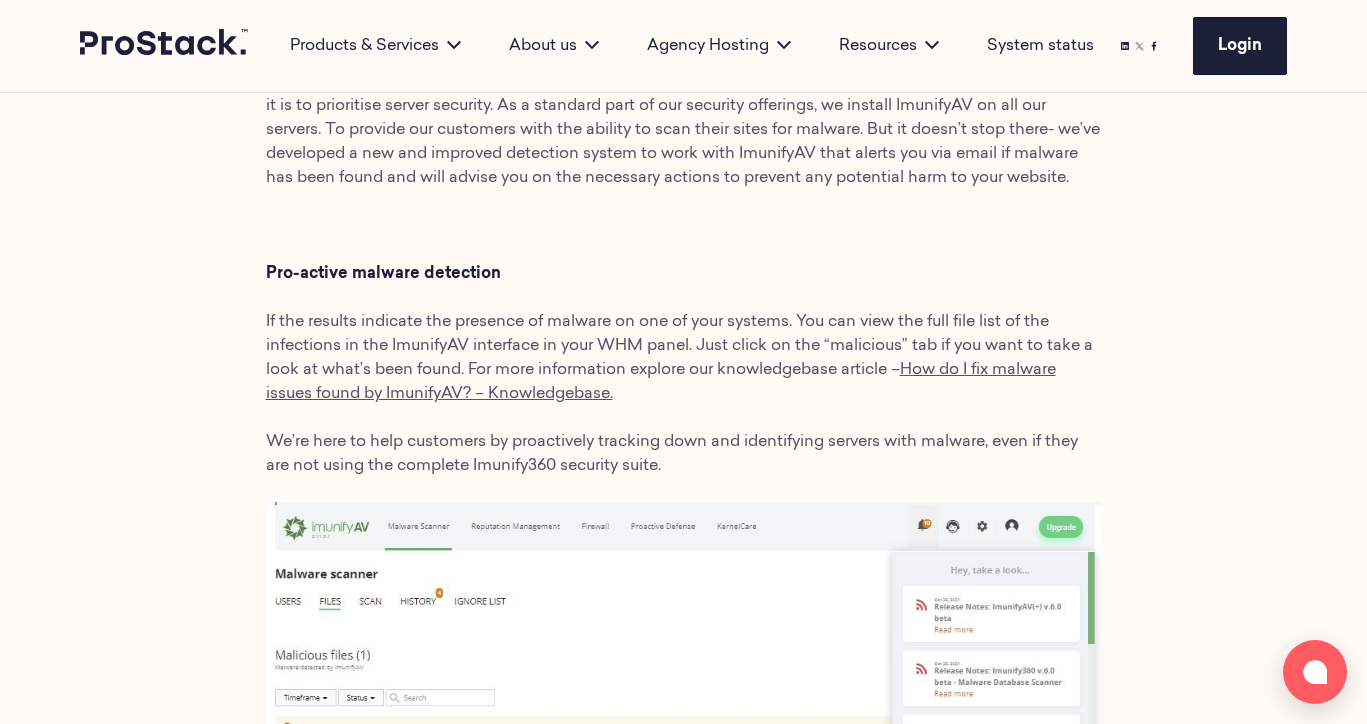 click on "If the results indicate the presence of malware on one of your systems. You can view the full file list of the infections in the ImunifyAV interface in your WHM panel. Just click on the “malicious” tab if you want to take a look at what’s been found. For more information explore our knowledgebase article –  How do I fix malware issues found by ImunifyAV? – Knowledgebase." at bounding box center [684, 358] 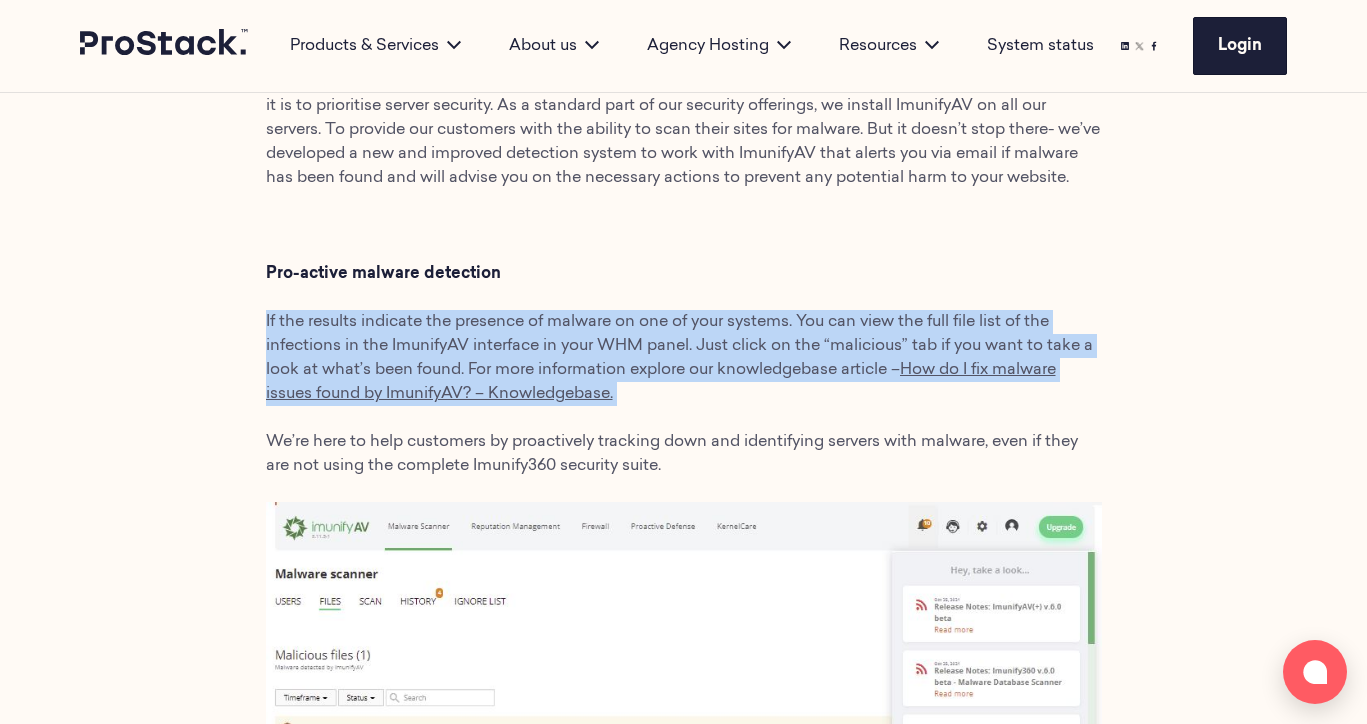 click on "If the results indicate the presence of malware on one of your systems. You can view the full file list of the infections in the ImunifyAV interface in your WHM panel. Just click on the “malicious” tab if you want to take a look at what’s been found. For more information explore our knowledgebase article –  How do I fix malware issues found by ImunifyAV? – Knowledgebase." at bounding box center [684, 358] 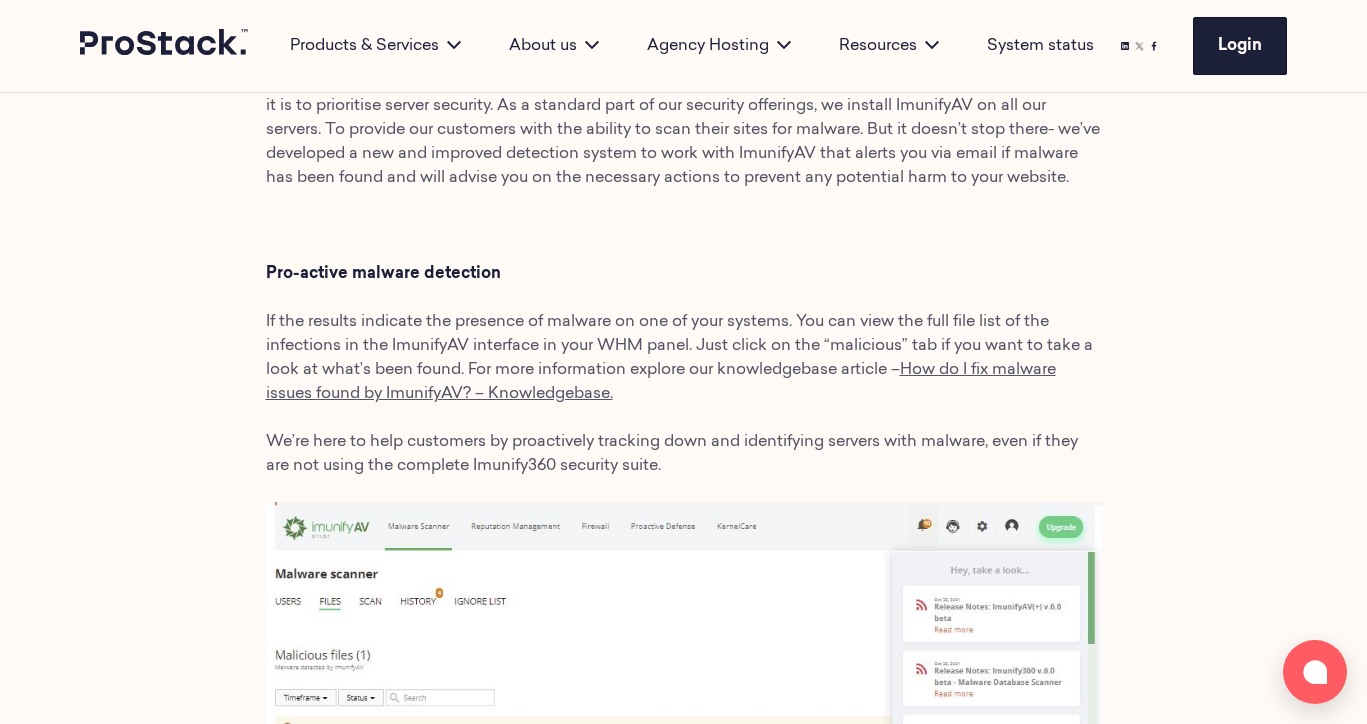 click on "With cyber threats and malicious malware attacks becoming increasingly common, we understand how crucial it is to prioritise server security. As a standard part of our security offerings, we install ImunifyAV on all our servers. To provide our customers with the ability to scan their sites for malware. But it doesn’t stop there- we’ve developed a new and improved detection system to work with ImunifyAV that alerts you via email if malware has been found and will advise you on the necessary actions to prevent any potential harm to your website.
Pro-active malware detection
If the results indicate the presence of malware on one of your systems. You can view the full file list of the infections in the ImunifyAV interface in your WHM panel. Just click on the “malicious” tab if you want to take a look at what’s been found. For more information explore our knowledgebase article –  How do I fix malware issues found by ImunifyAV? – Knowledgebase.
Upgrade to Imunify360" at bounding box center [684, 693] 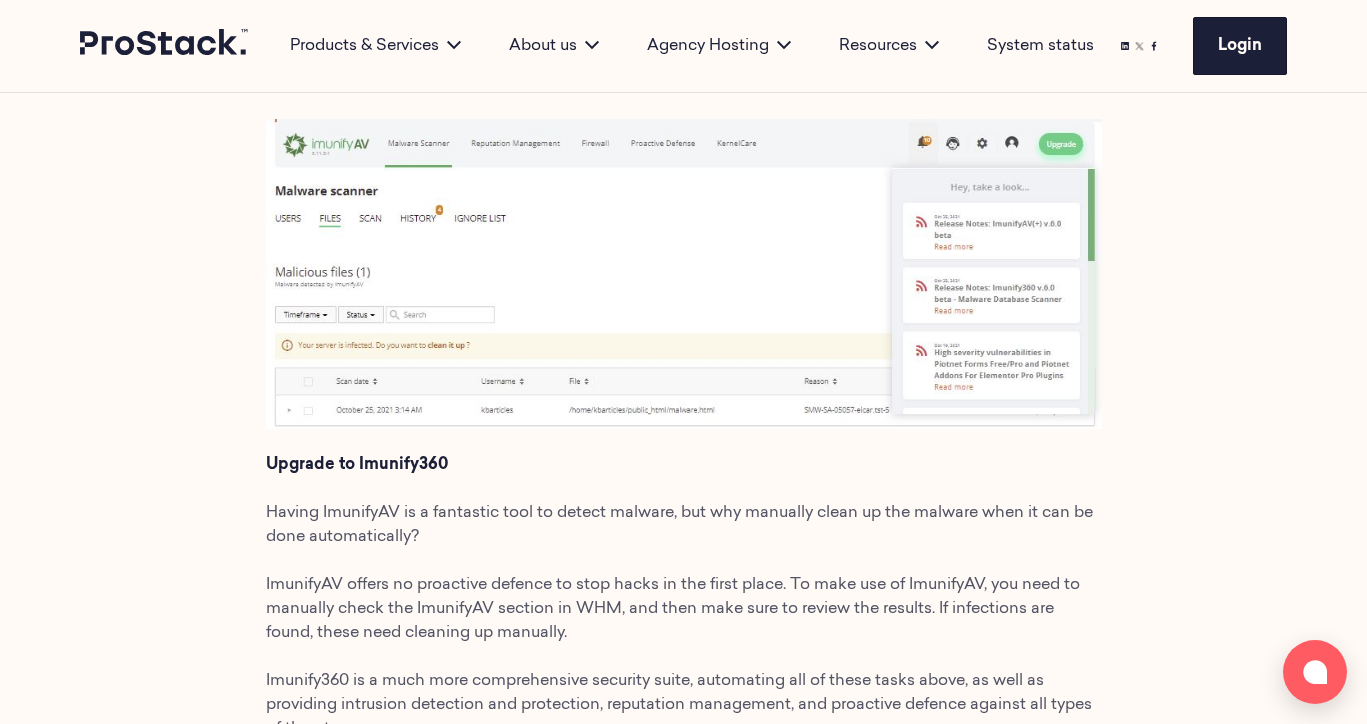 scroll, scrollTop: 1546, scrollLeft: 0, axis: vertical 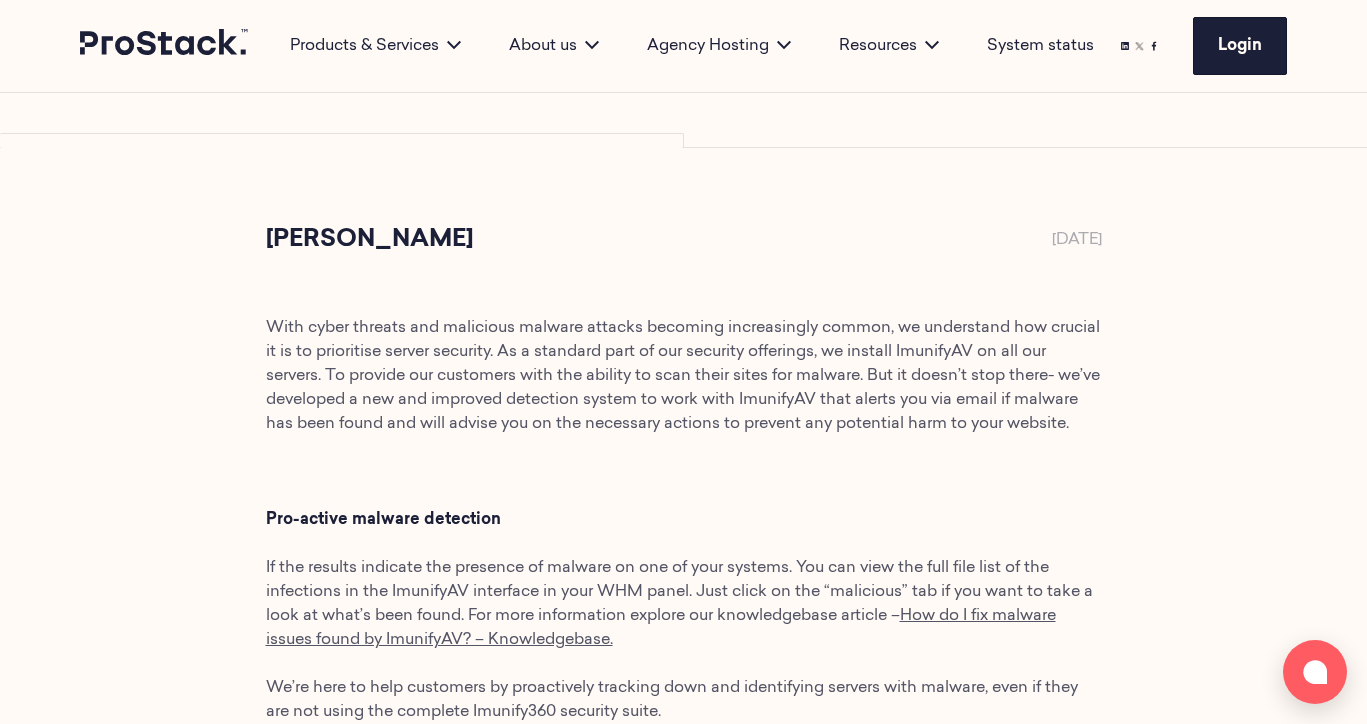 click on "With cyber threats and malicious malware attacks becoming increasingly common, we understand how crucial it is to prioritise server security. As a standard part of our security offerings, we install ImunifyAV on all our servers. To provide our customers with the ability to scan their sites for malware. But it doesn’t stop there- we’ve developed a new and improved detection system to work with ImunifyAV that alerts you via email if malware has been found and will advise you on the necessary actions to prevent any potential harm to your website." at bounding box center (683, 376) 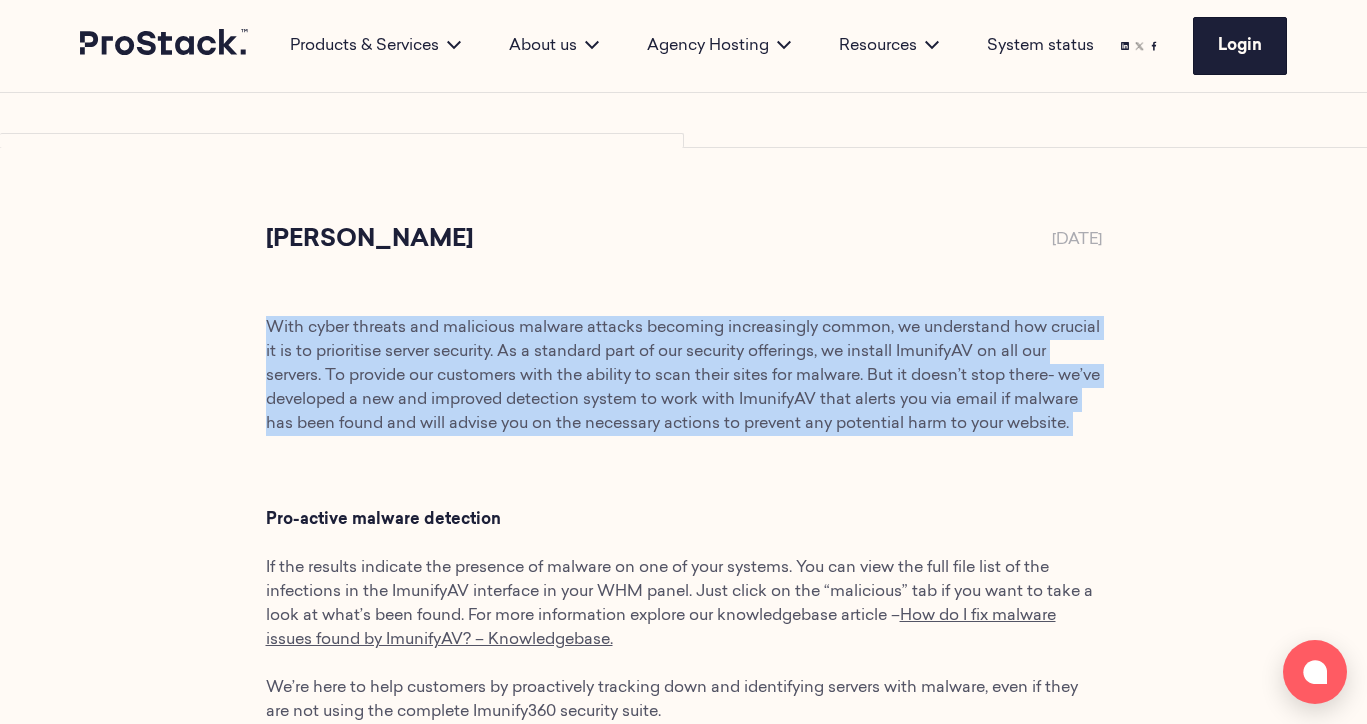 click on "With cyber threats and malicious malware attacks becoming increasingly common, we understand how crucial it is to prioritise server security. As a standard part of our security offerings, we install ImunifyAV on all our servers. To provide our customers with the ability to scan their sites for malware. But it doesn’t stop there- we’ve developed a new and improved detection system to work with ImunifyAV that alerts you via email if malware has been found and will advise you on the necessary actions to prevent any potential harm to your website." at bounding box center (683, 376) 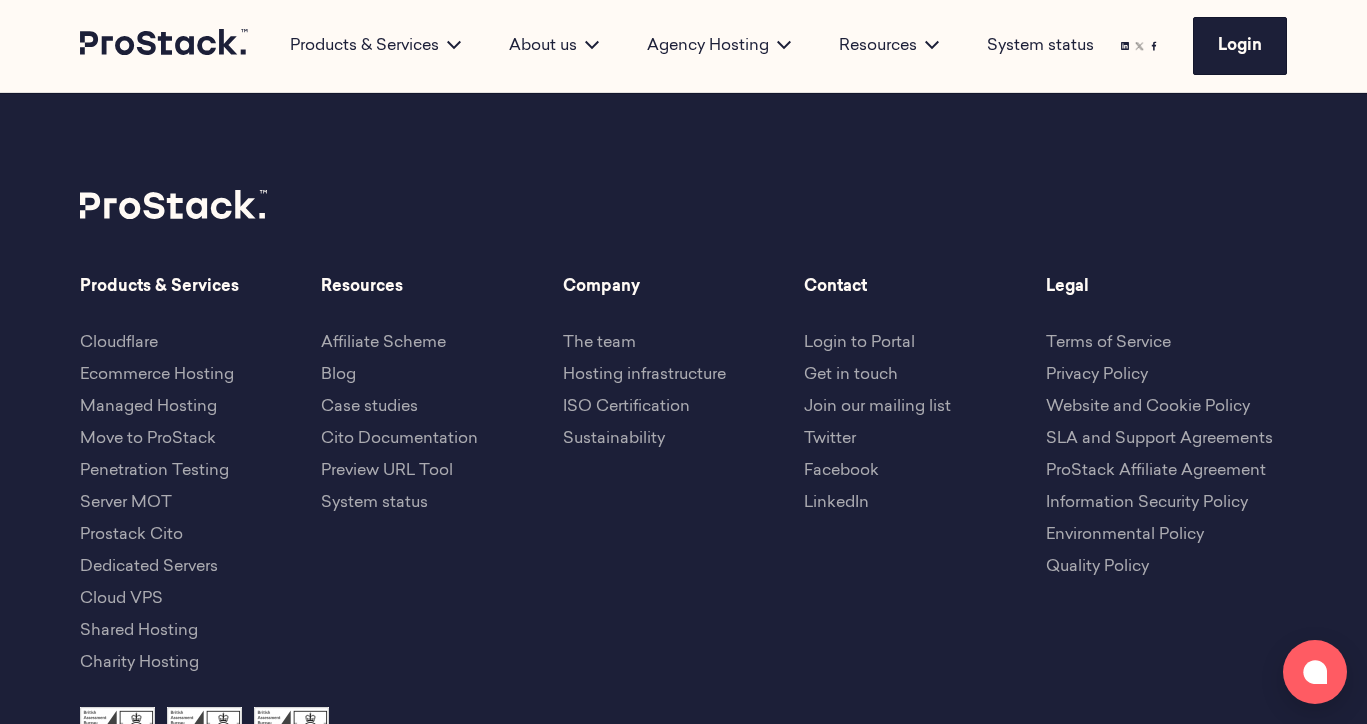 scroll, scrollTop: 0, scrollLeft: 0, axis: both 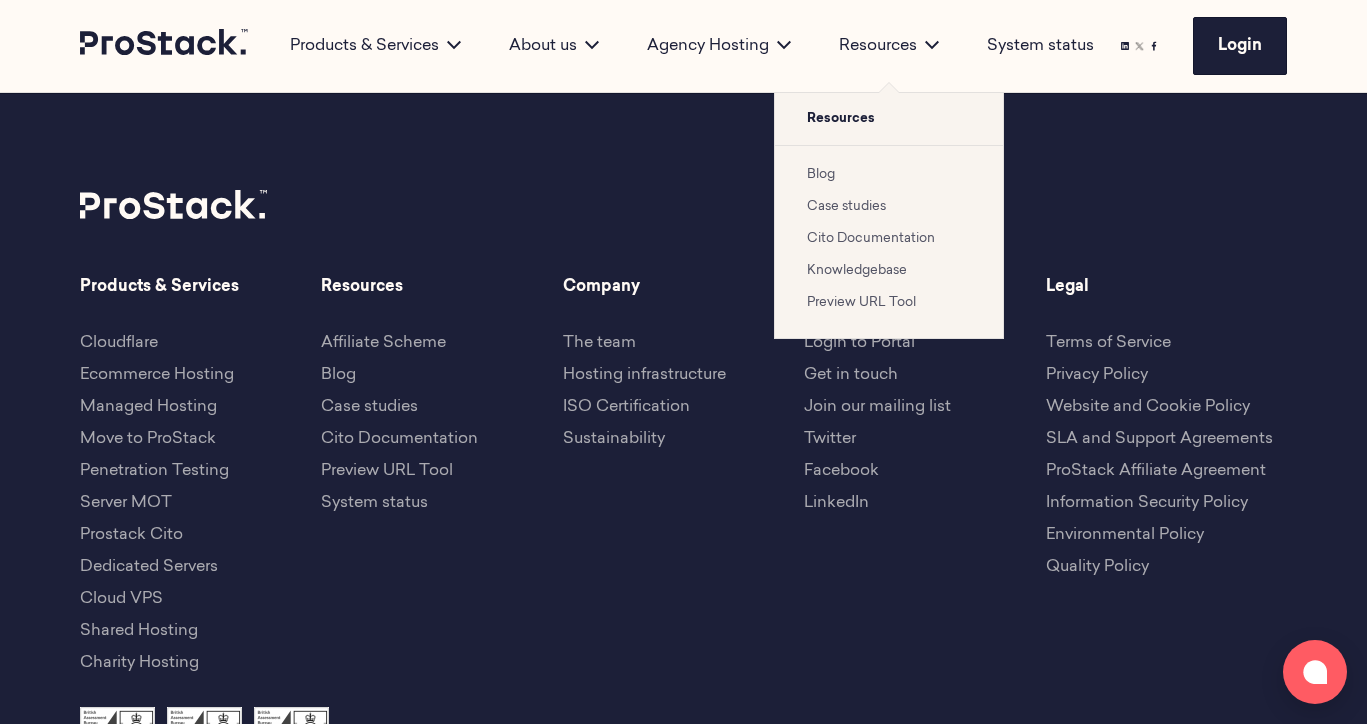 click on "Knowledgebase" at bounding box center [857, 270] 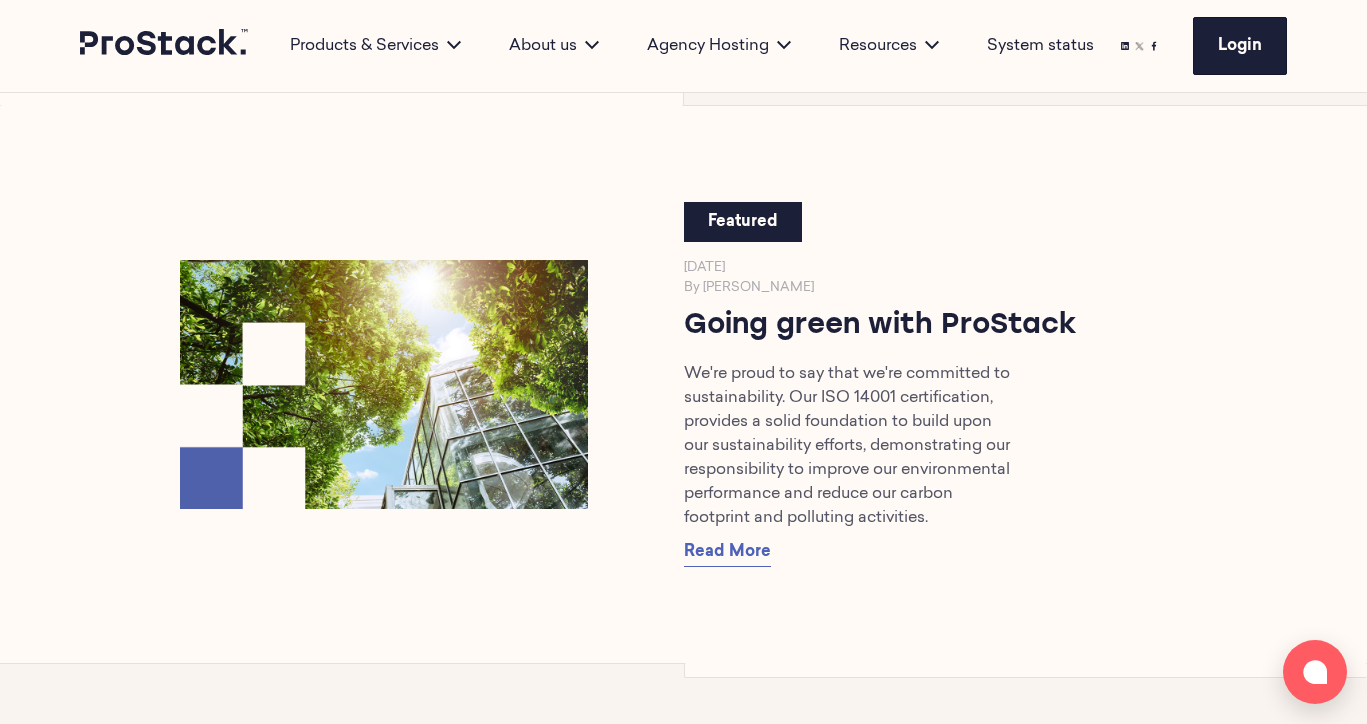 scroll, scrollTop: 708, scrollLeft: 0, axis: vertical 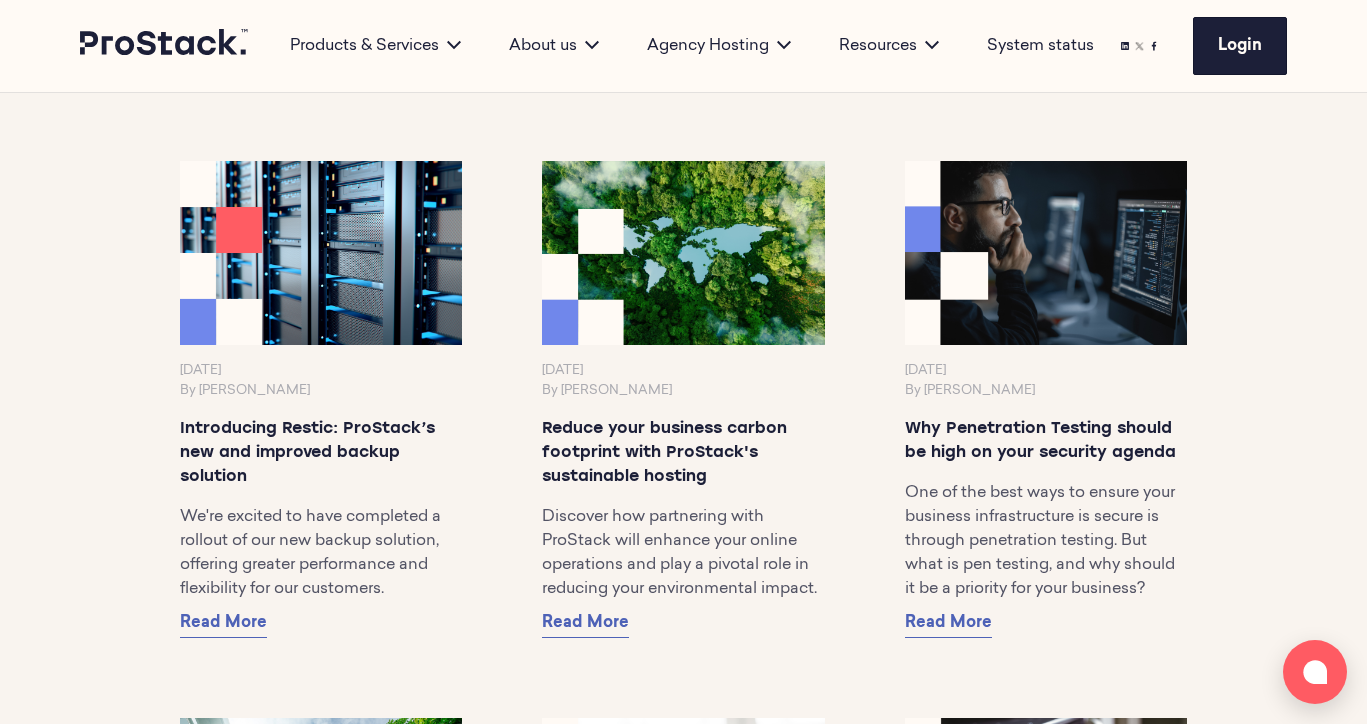 click on "Discover how partnering with ProStack will enhance your online operations and play a pivotal role in reducing your environmental impact." at bounding box center (683, 553) 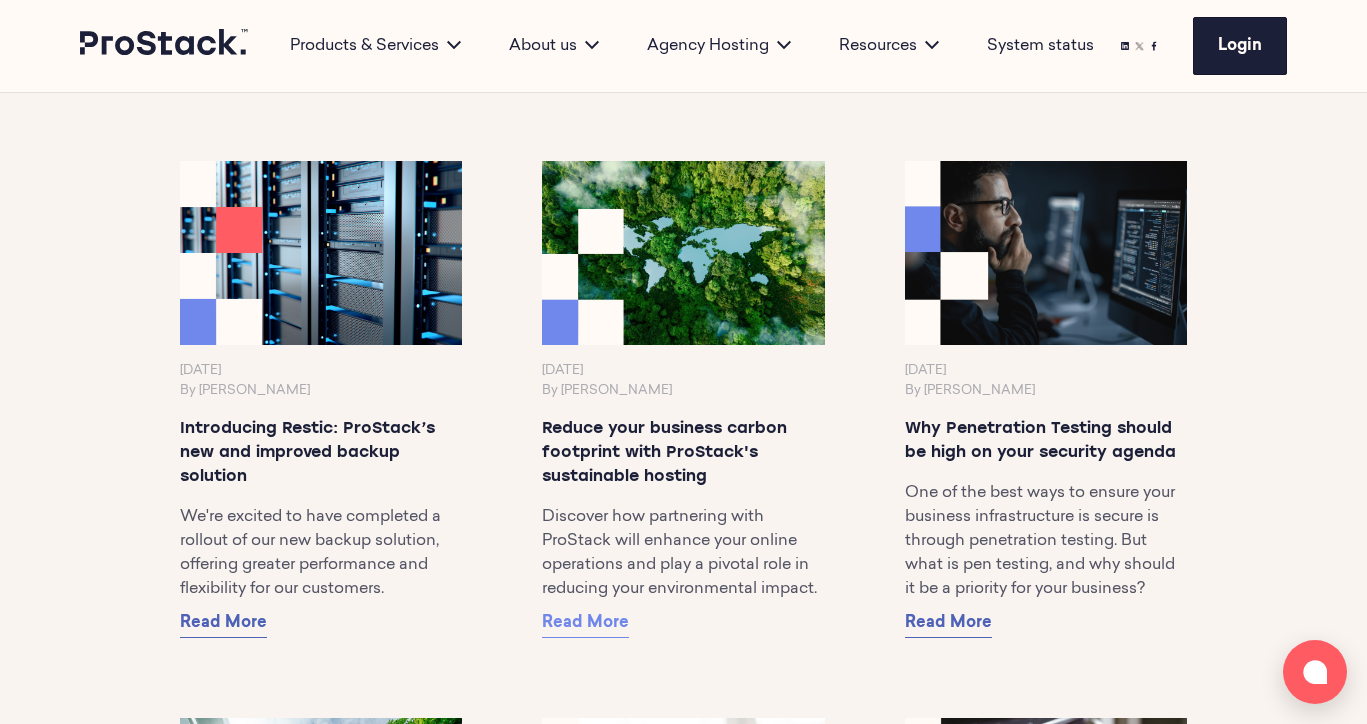 click on "Read More" at bounding box center [585, 623] 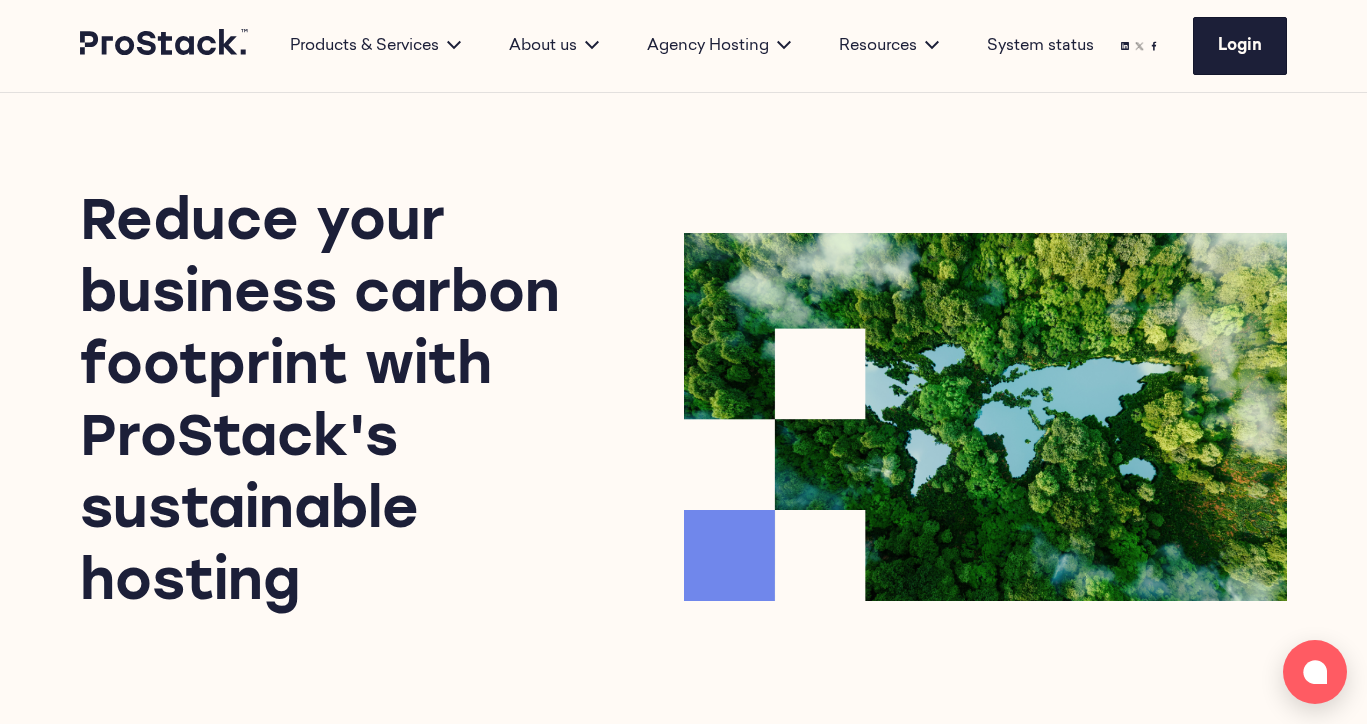 scroll, scrollTop: 426, scrollLeft: 0, axis: vertical 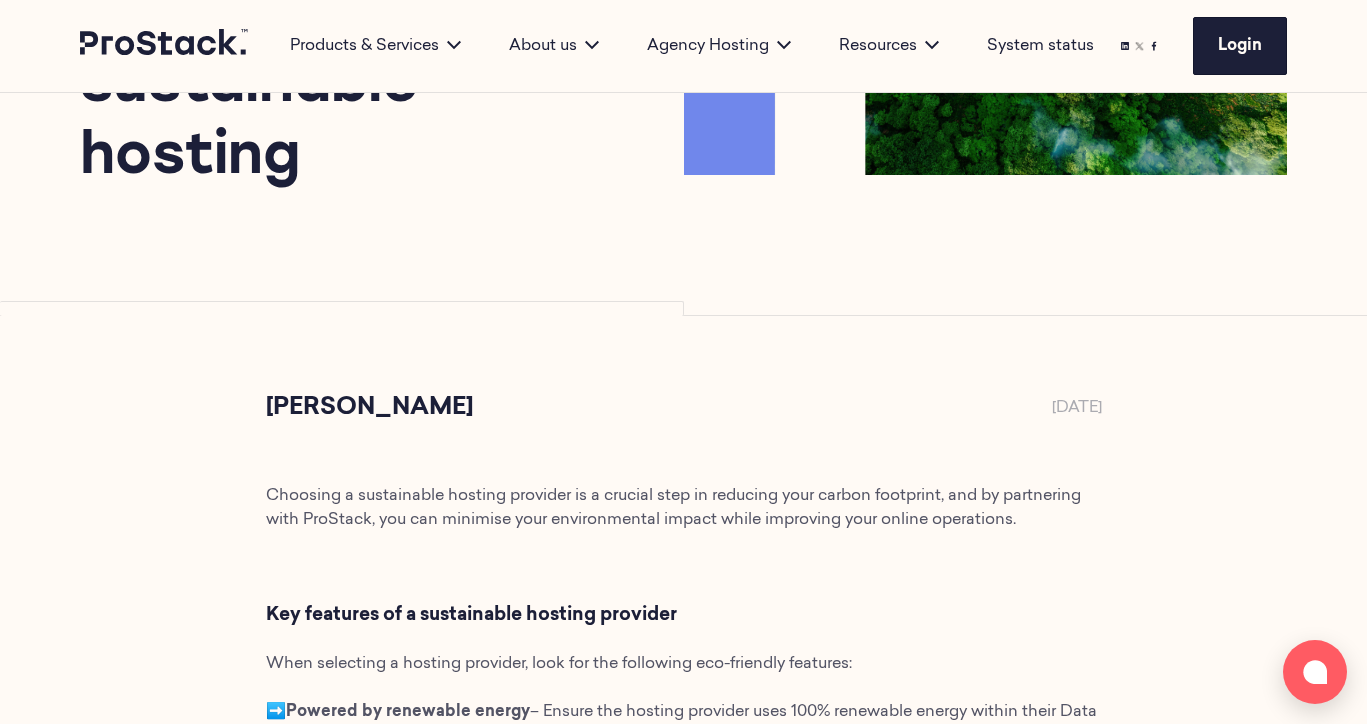click on "Choosing a sustainable hosting provider is a crucial step in reducing your carbon footprint, and by partnering with ProStack, you can minimise your environmental impact while improving your online operations." at bounding box center [684, 508] 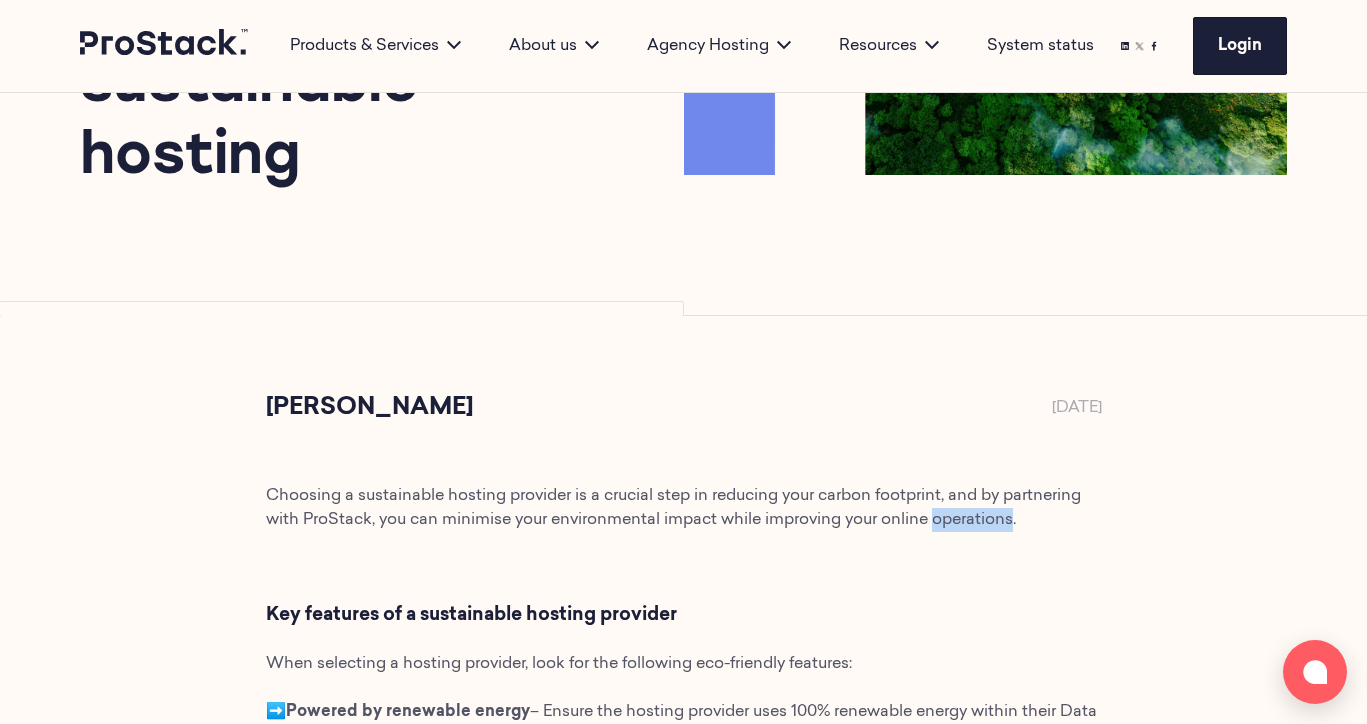 click on "Choosing a sustainable hosting provider is a crucial step in reducing your carbon footprint, and by partnering with ProStack, you can minimise your environmental impact while improving your online operations." at bounding box center [684, 508] 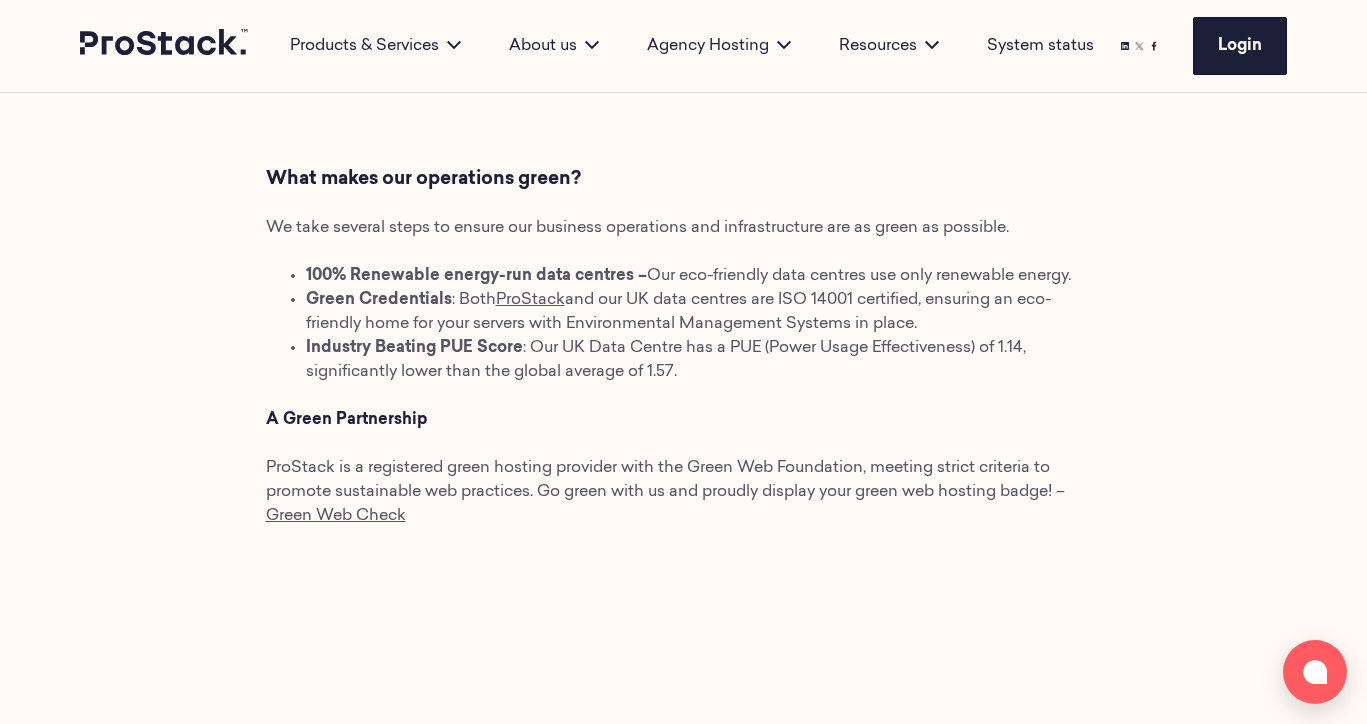 scroll, scrollTop: 1485, scrollLeft: 0, axis: vertical 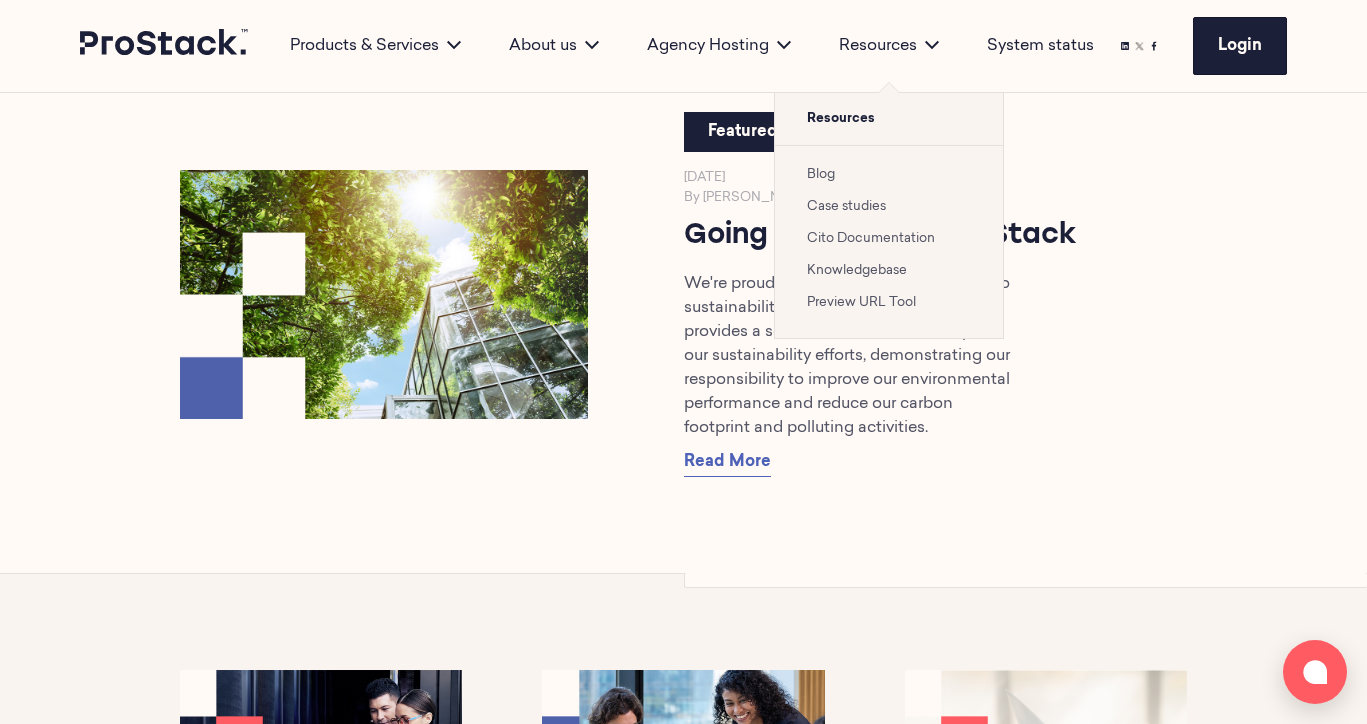click on "Blog" at bounding box center (821, 174) 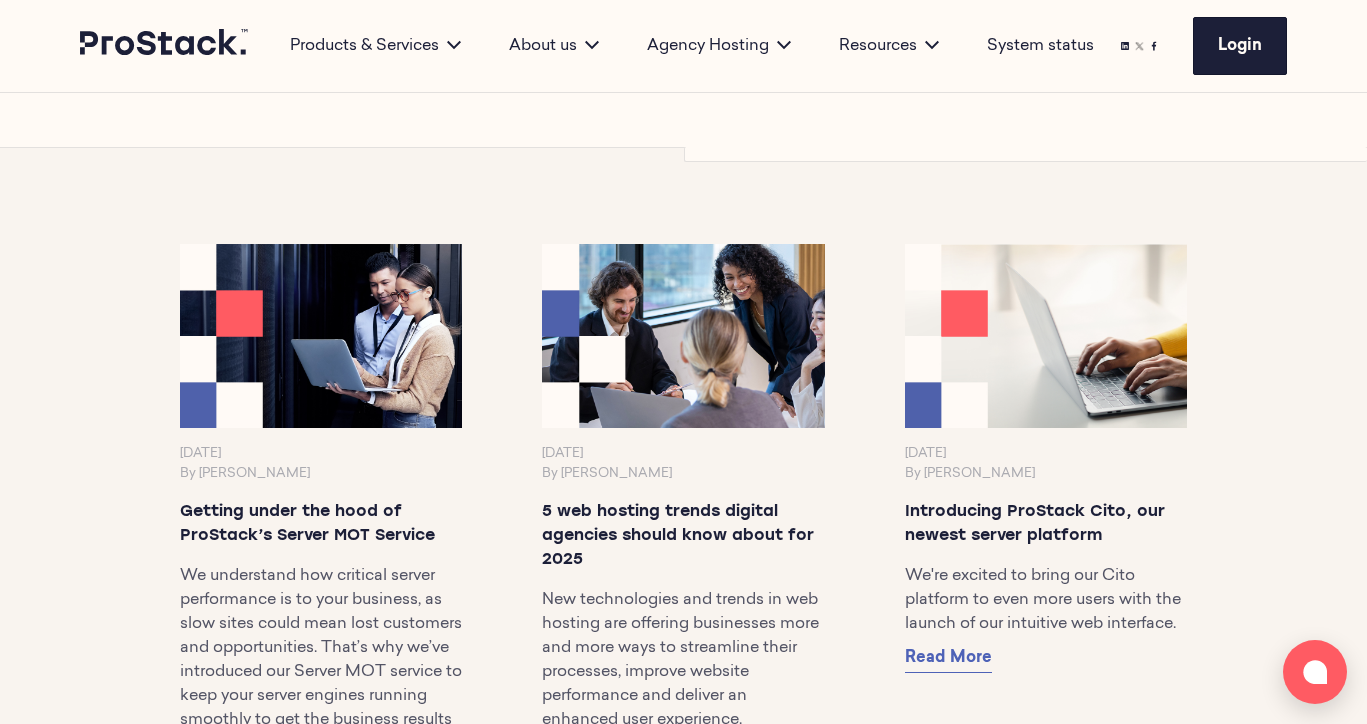 scroll, scrollTop: 1147, scrollLeft: 0, axis: vertical 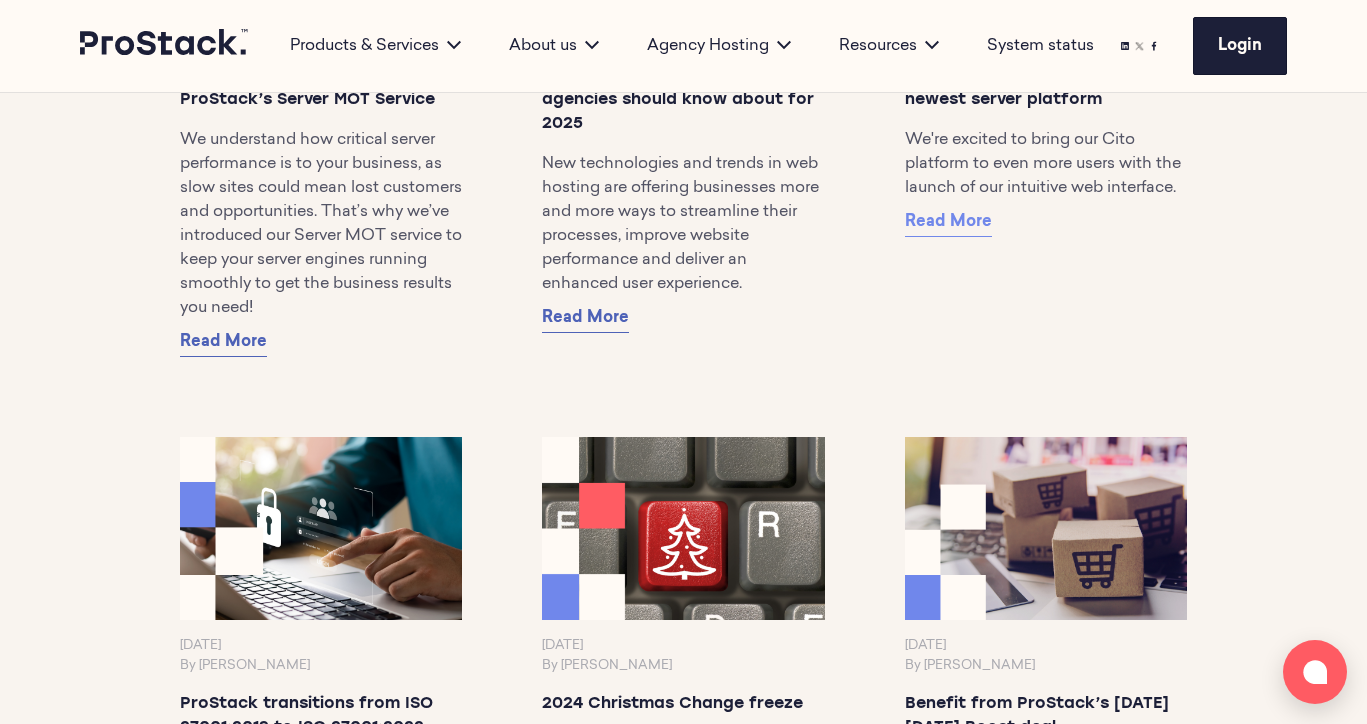 click on "Read More" at bounding box center [948, 222] 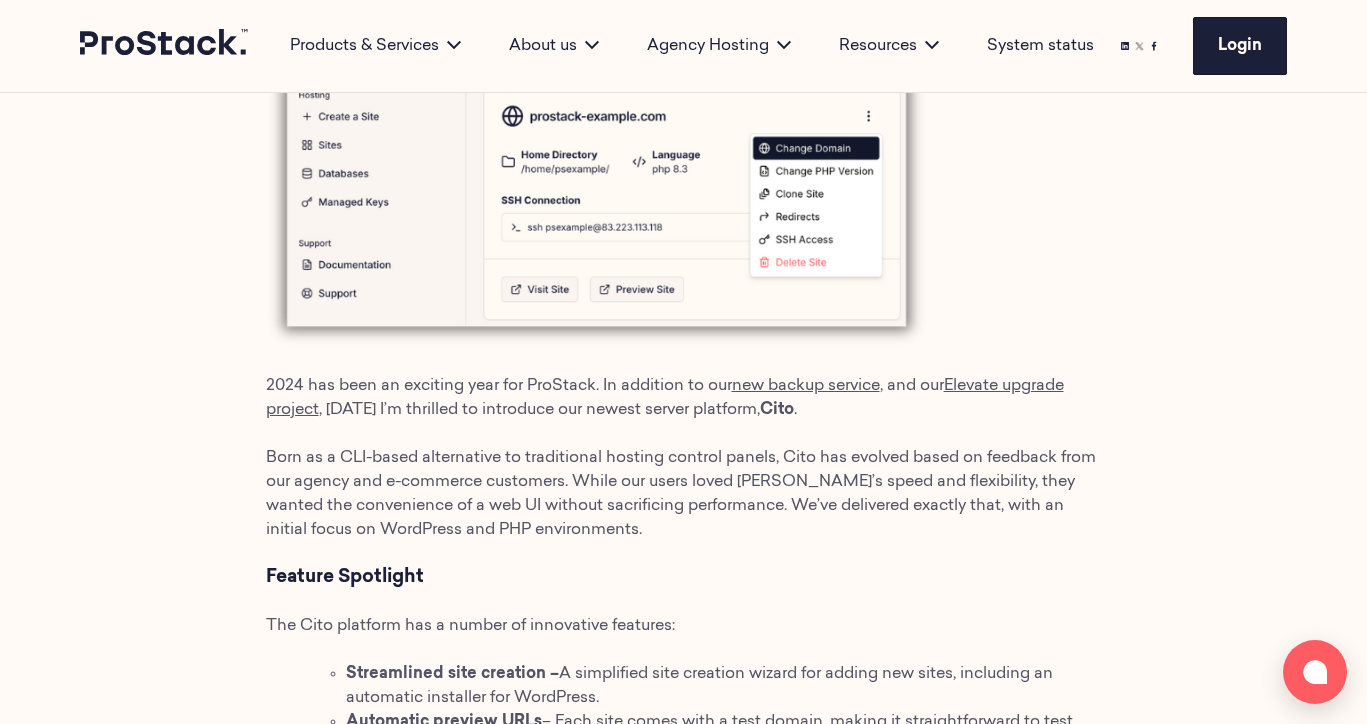 scroll, scrollTop: 1234, scrollLeft: 0, axis: vertical 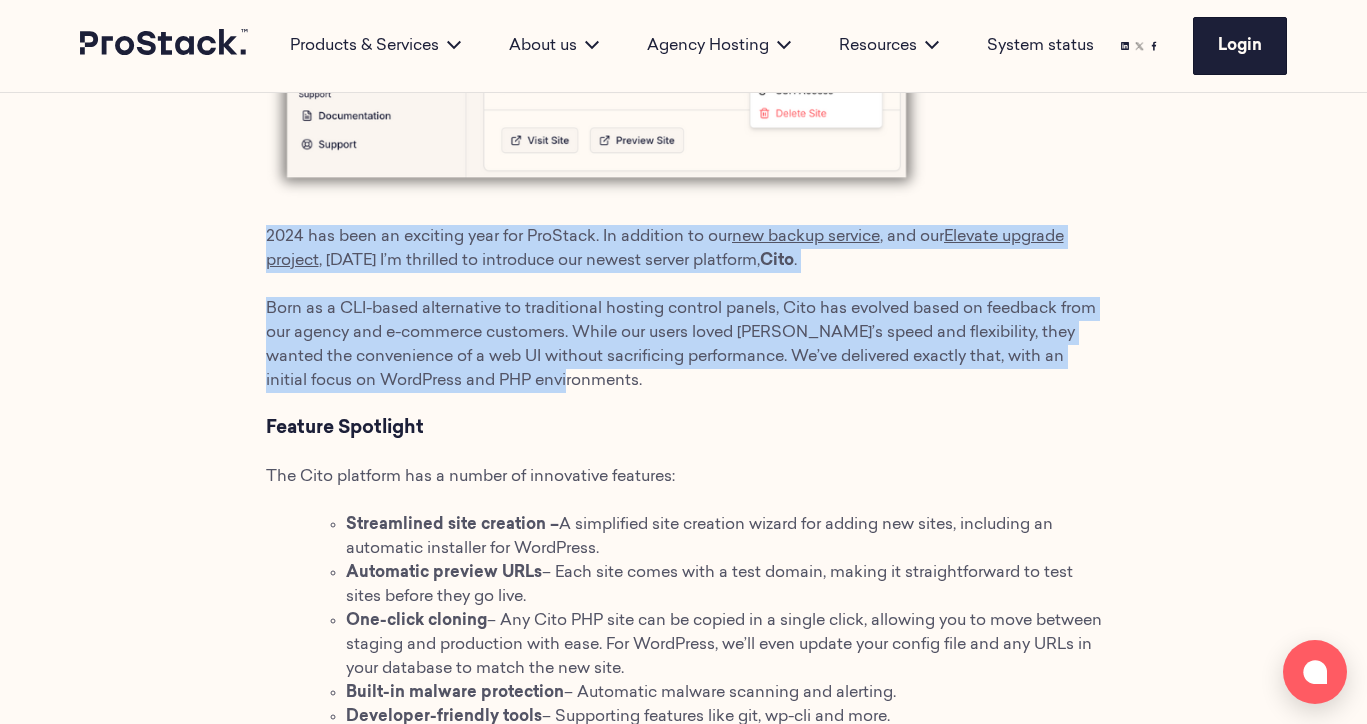 drag, startPoint x: 681, startPoint y: 354, endPoint x: 233, endPoint y: 203, distance: 472.76315 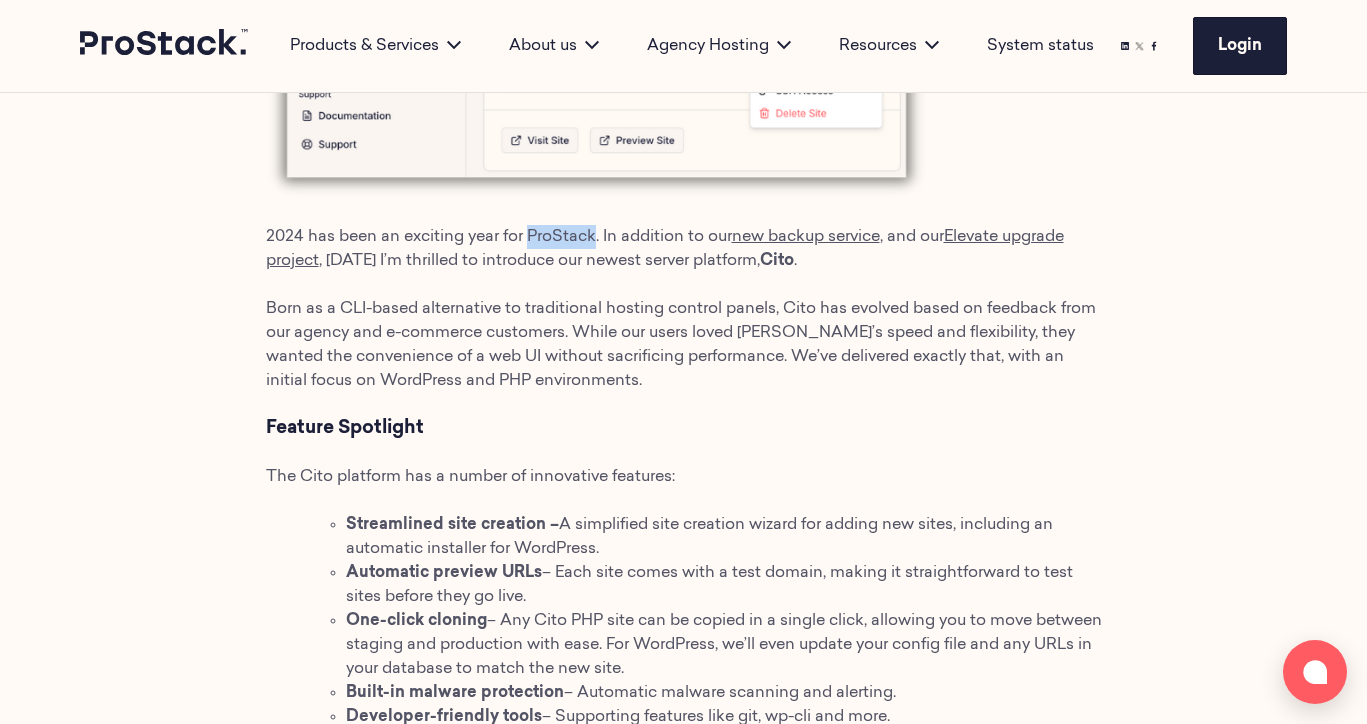 click on "2024 has been an exciting year for ProStack. In addition to our" at bounding box center (499, 237) 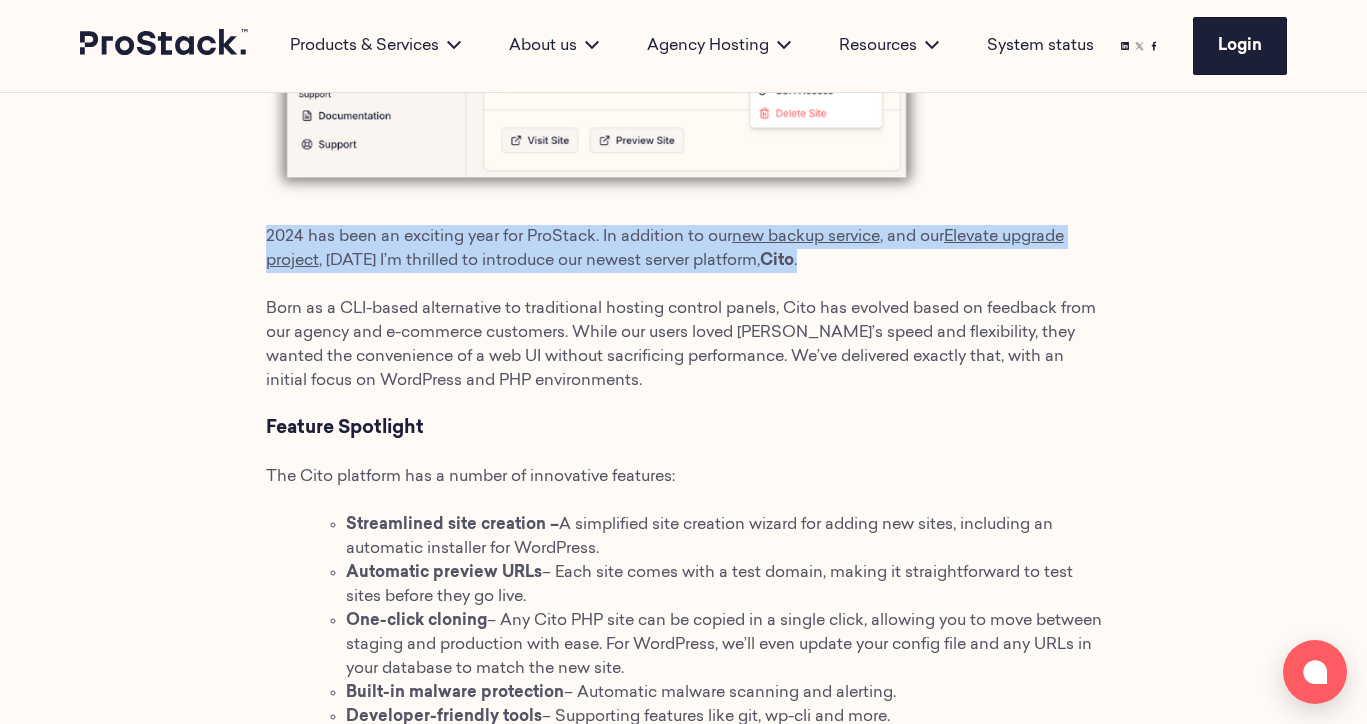 click on "2024 has been an exciting year for ProStack. In addition to our" at bounding box center (499, 237) 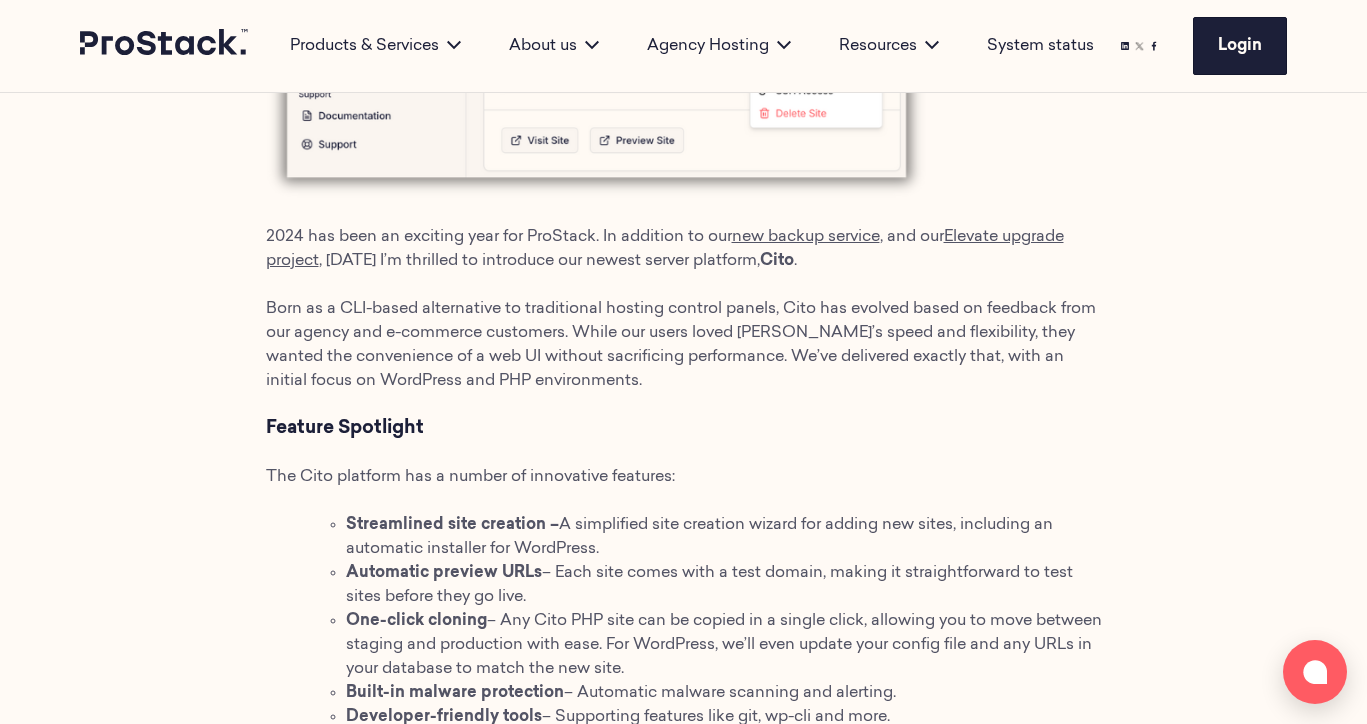 click on "Born as a CLI-based alternative to traditional hosting control panels, Cito has evolved based on feedback from our agency and e-commerce customers. While our users loved Cito’s speed and flexibility, they wanted the convenience of a web UI without sacrificing performance. We’ve delivered exactly that, with an initial focus on WordPress and PHP environments." at bounding box center (681, 345) 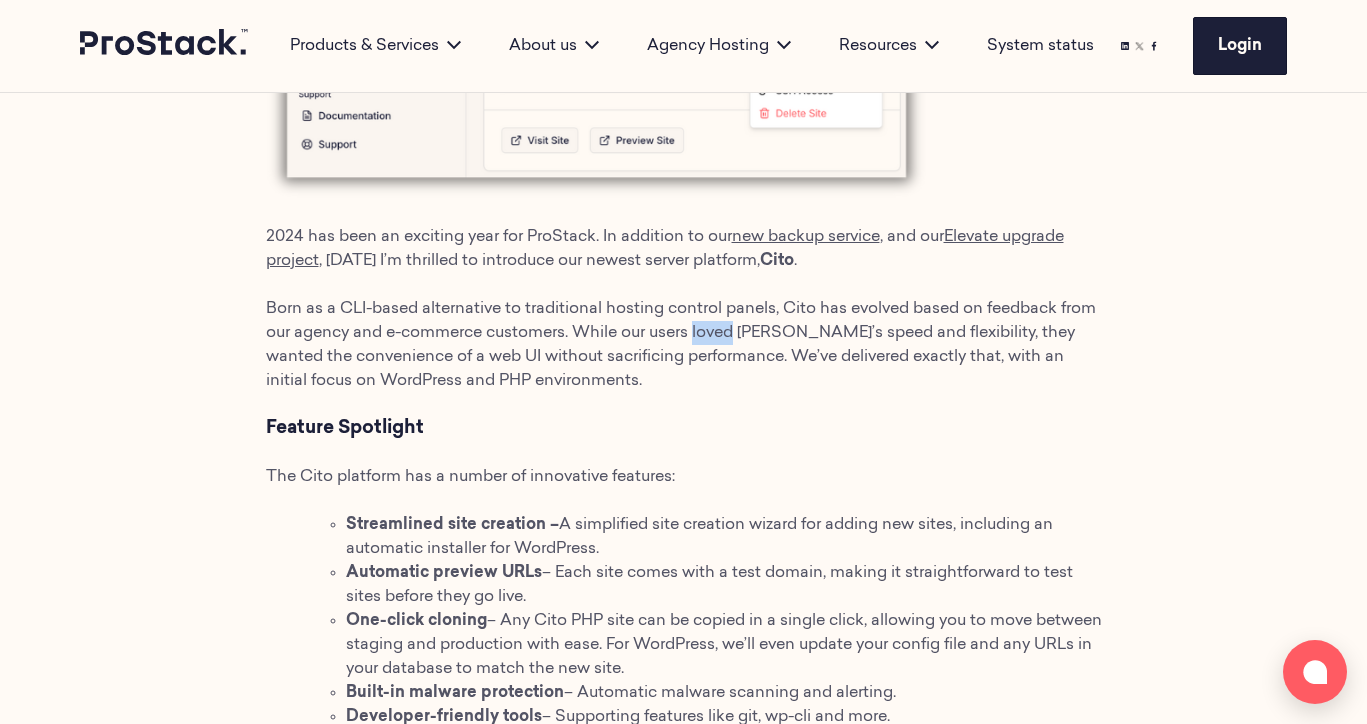 click on "Born as a CLI-based alternative to traditional hosting control panels, Cito has evolved based on feedback from our agency and e-commerce customers. While our users loved Cito’s speed and flexibility, they wanted the convenience of a web UI without sacrificing performance. We’ve delivered exactly that, with an initial focus on WordPress and PHP environments." at bounding box center (681, 345) 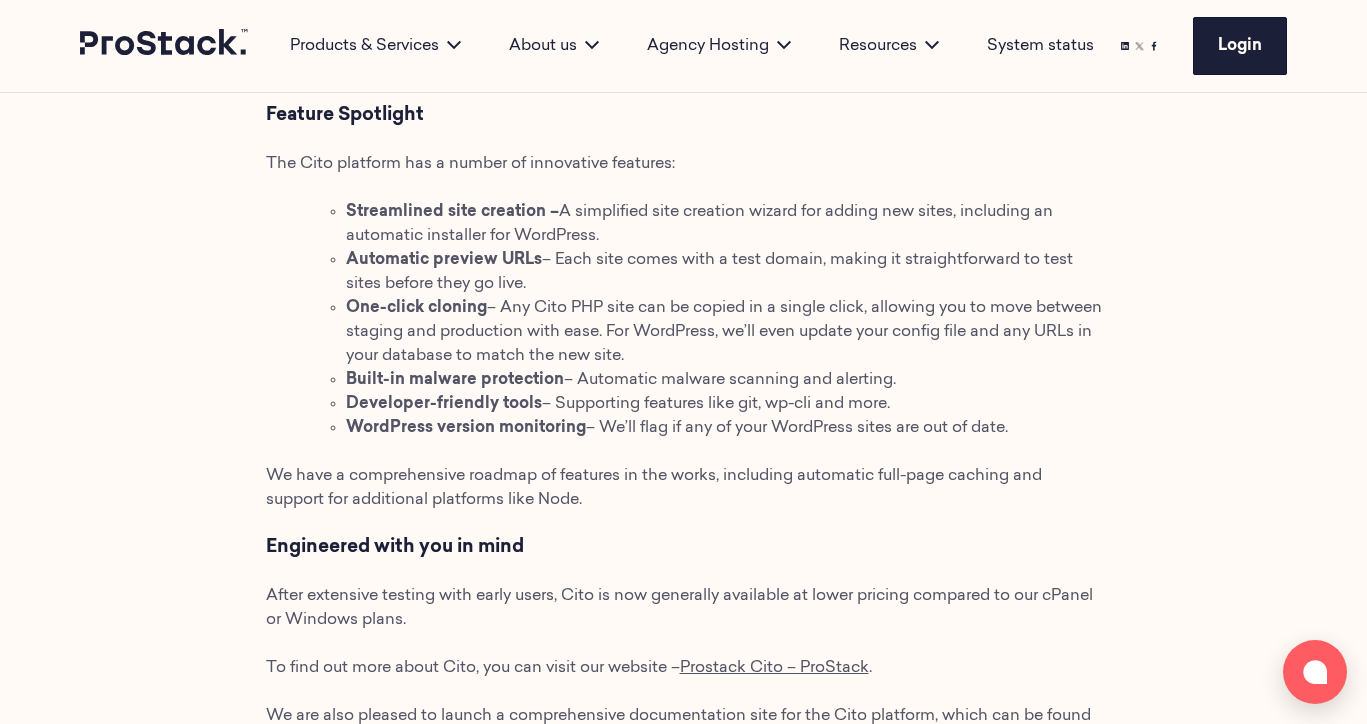 scroll, scrollTop: 1675, scrollLeft: 0, axis: vertical 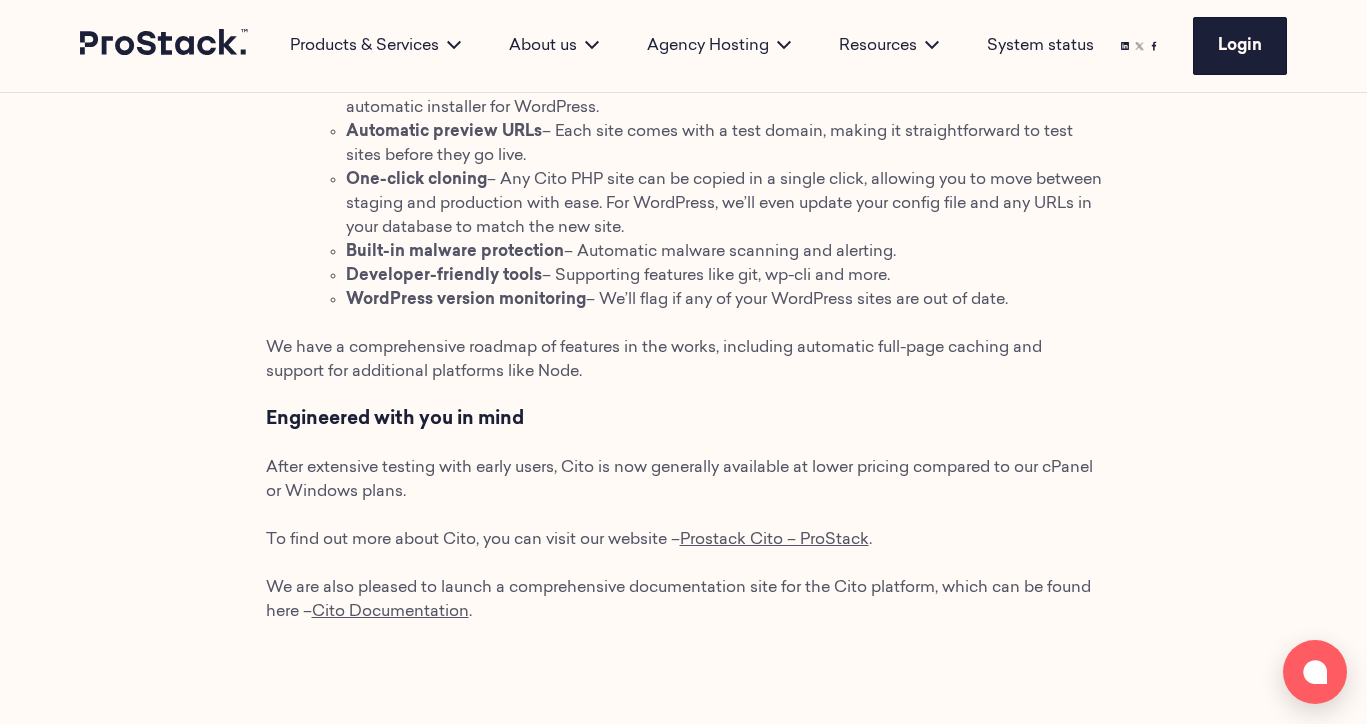 click on "We have a comprehensive roadmap of features in the works, including automatic full-page caching and support for additional platforms like Node." at bounding box center [654, 360] 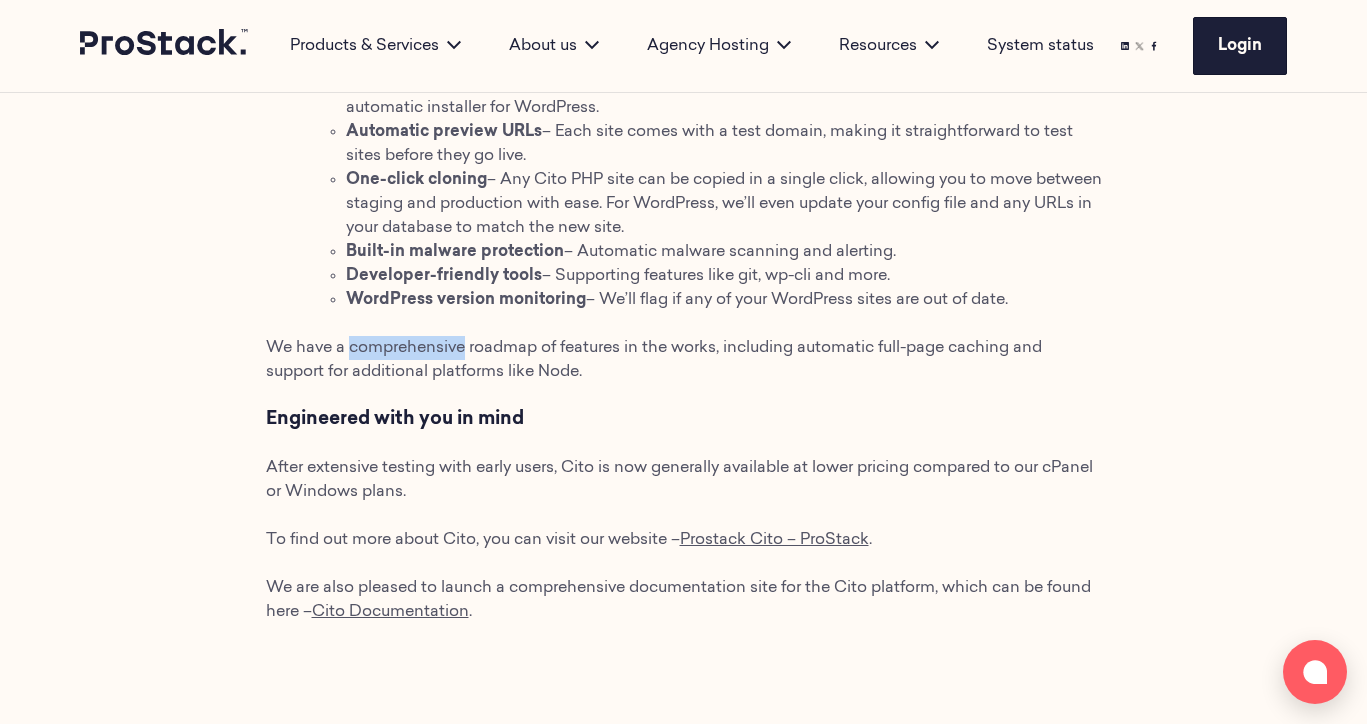 click on "We have a comprehensive roadmap of features in the works, including automatic full-page caching and support for additional platforms like Node." at bounding box center (654, 360) 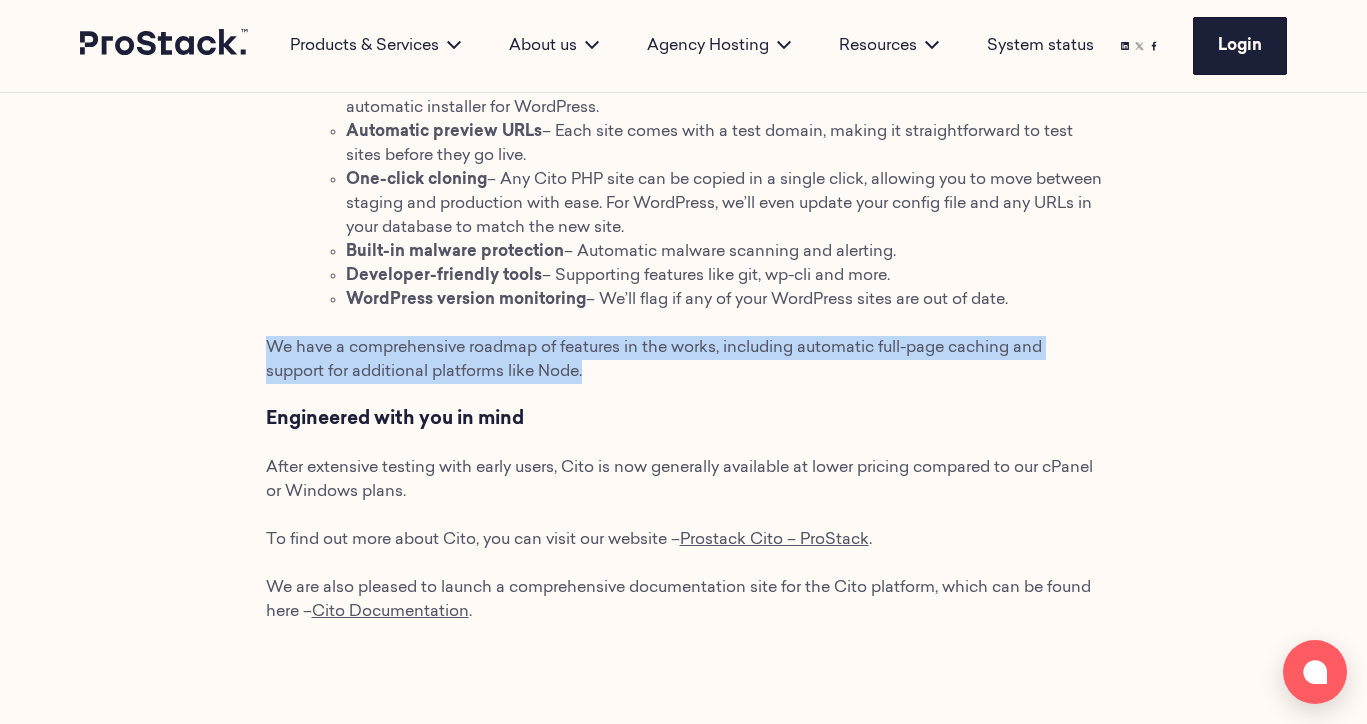click on "We have a comprehensive roadmap of features in the works, including automatic full-page caching and support for additional platforms like Node." at bounding box center [654, 360] 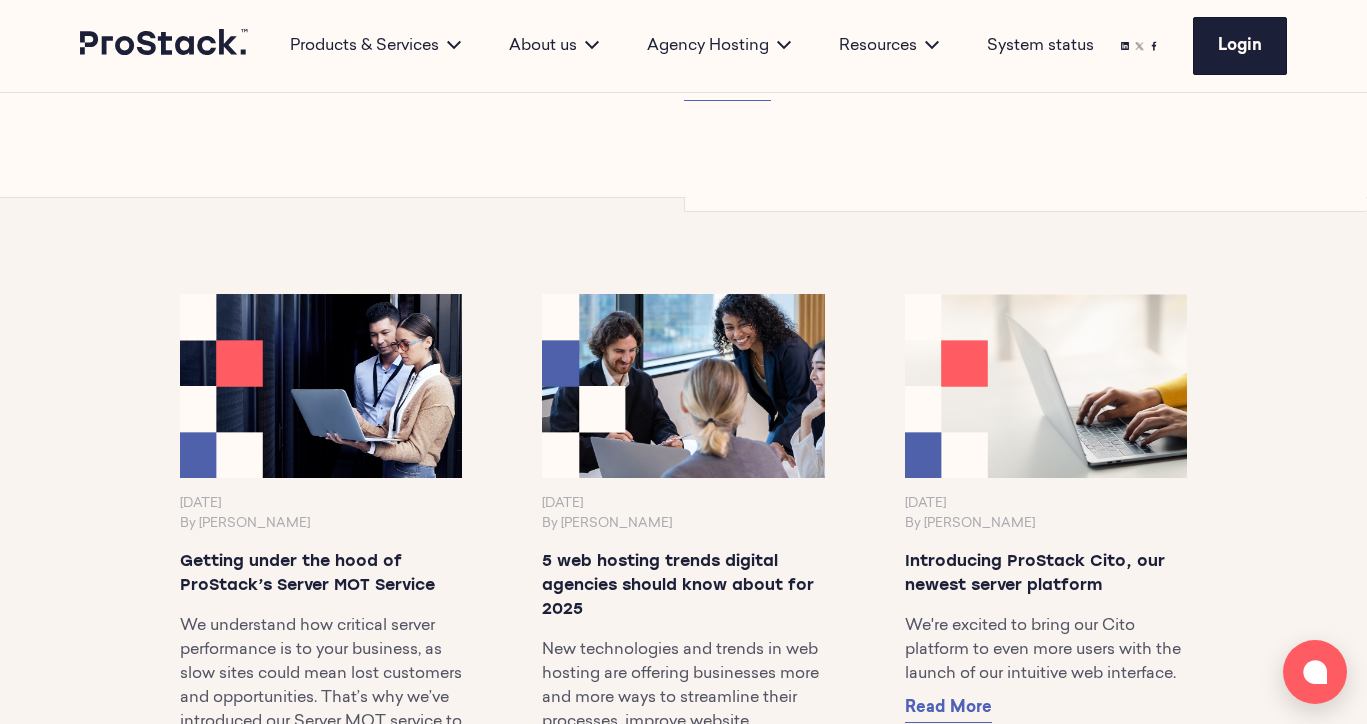 scroll, scrollTop: 343, scrollLeft: 0, axis: vertical 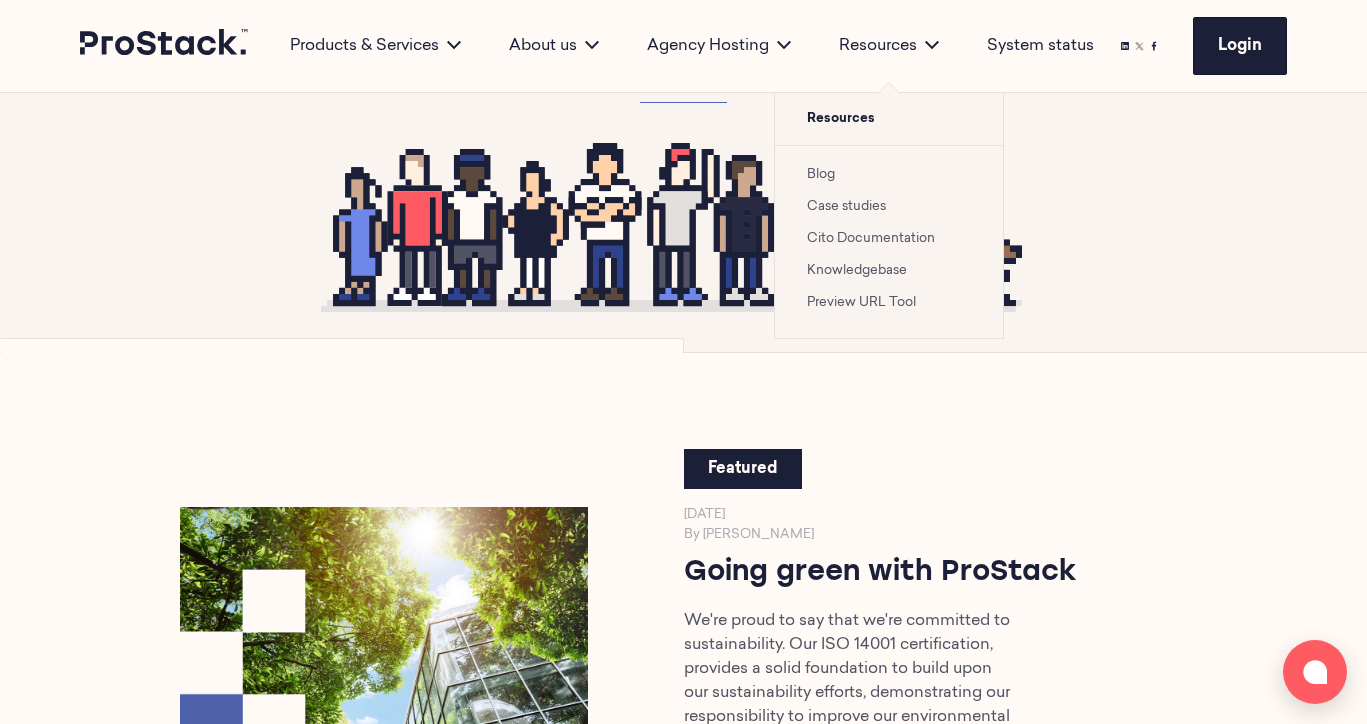 click on "Blog" at bounding box center (889, 174) 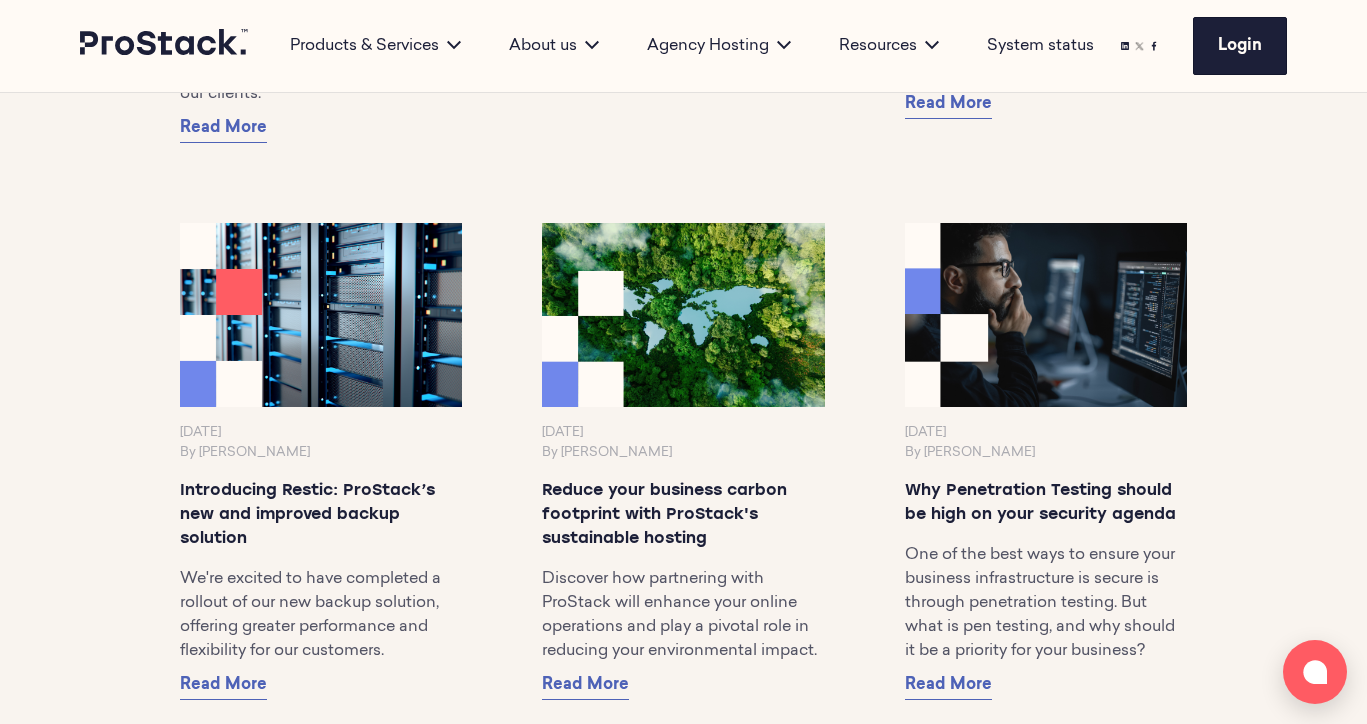 scroll, scrollTop: 2359, scrollLeft: 0, axis: vertical 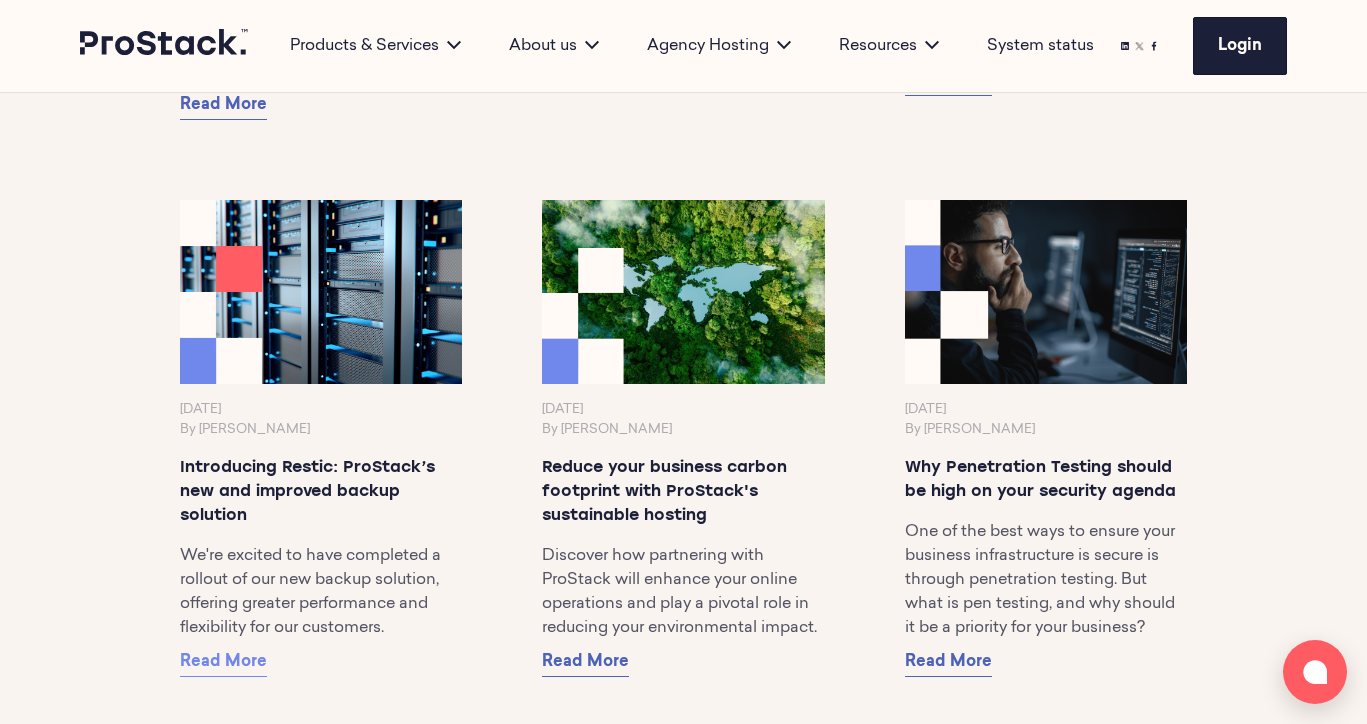 click on "Read More" at bounding box center [223, 662] 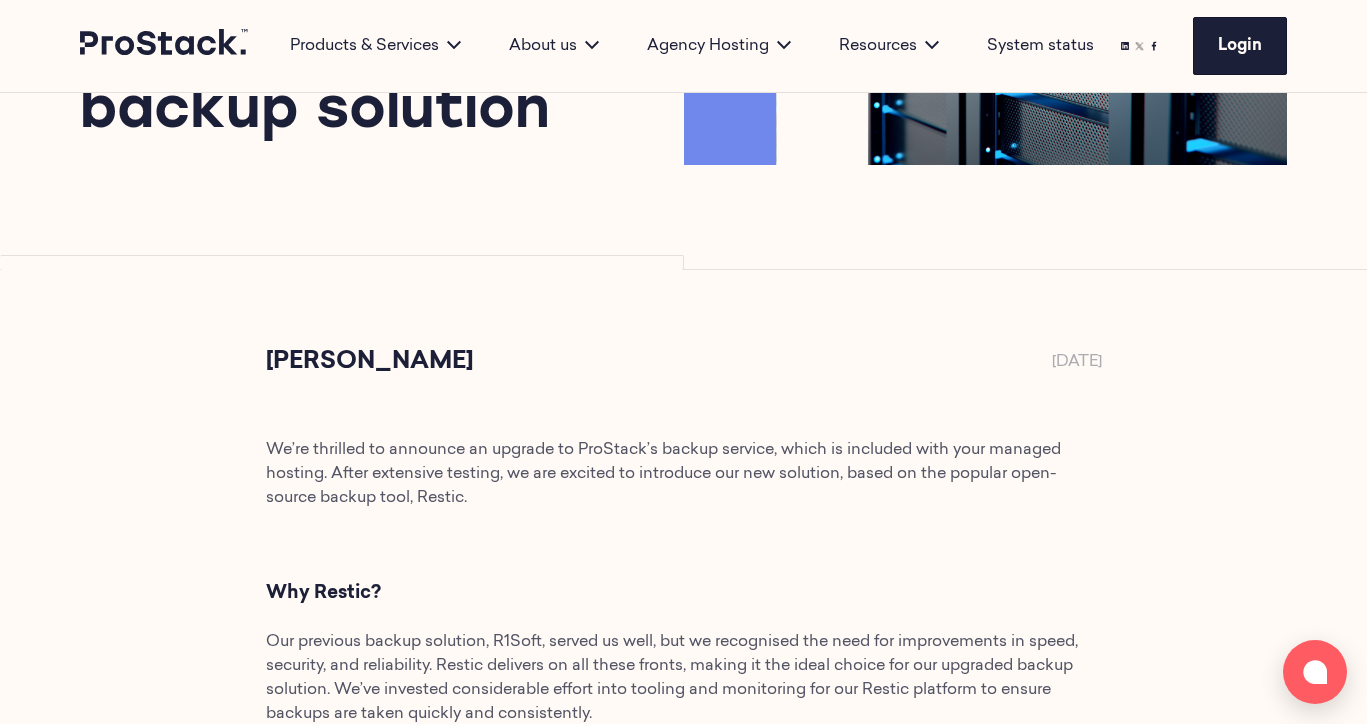 scroll, scrollTop: 587, scrollLeft: 0, axis: vertical 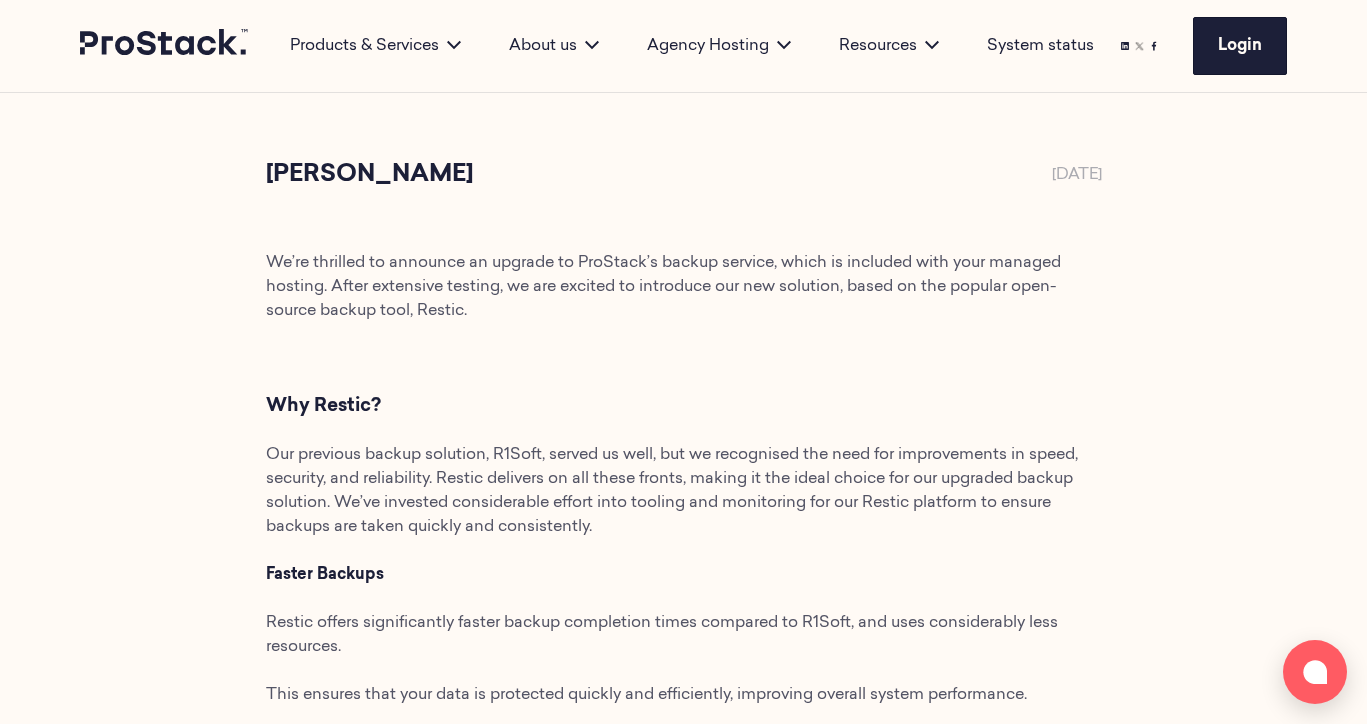 click on "We’re thrilled to announce an upgrade to ProStack’s backup service, which is included with your managed hosting. After extensive testing, we are excited to introduce our new solution, based on the popular open-source backup tool, Restic." at bounding box center (663, 287) 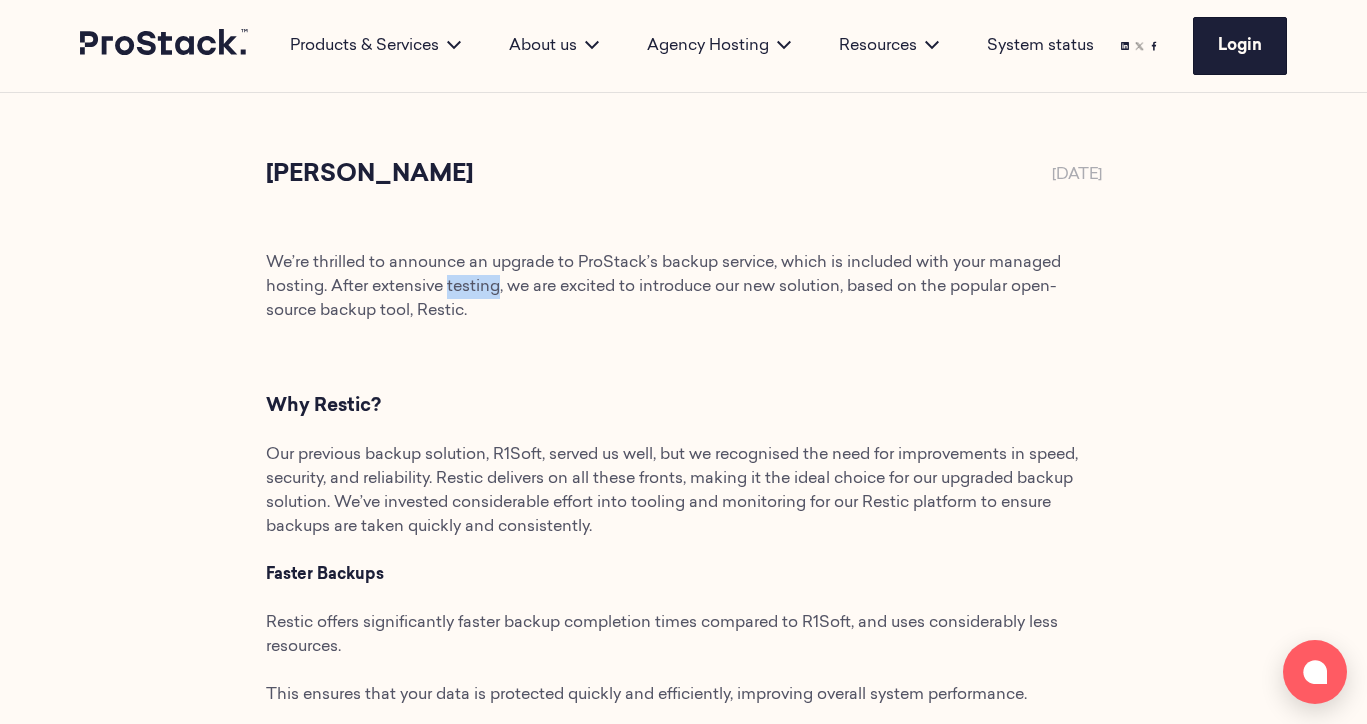 click on "We’re thrilled to announce an upgrade to ProStack’s backup service, which is included with your managed hosting. After extensive testing, we are excited to introduce our new solution, based on the popular open-source backup tool, Restic." at bounding box center (663, 287) 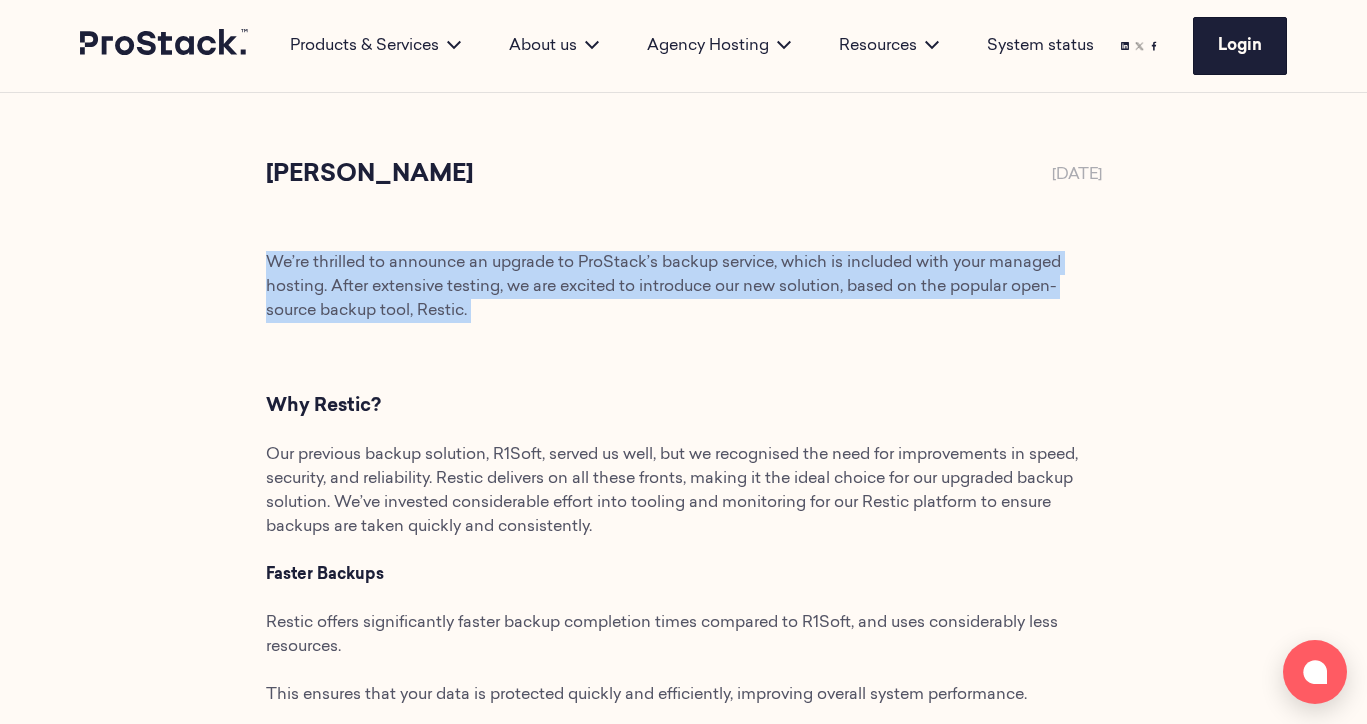 click on "We’re thrilled to announce an upgrade to ProStack’s backup service, which is included with your managed hosting. After extensive testing, we are excited to introduce our new solution, based on the popular open-source backup tool, Restic." at bounding box center (663, 287) 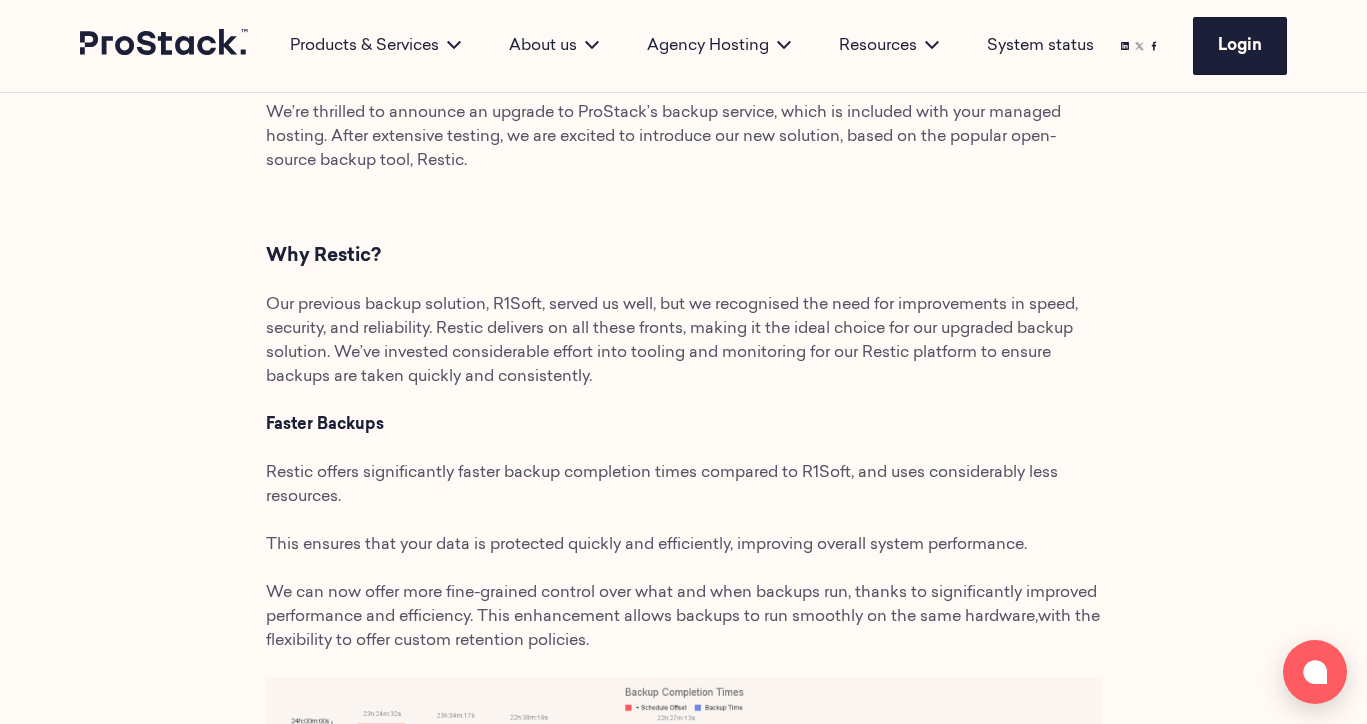 click on "Our previous backup solution, R1Soft, served us well, but we recognised the need for improvements in speed, security, and reliability. Restic delivers on all these fronts, making it the ideal choice for our upgraded backup solution. We’ve invested considerable effort into tooling and monitoring for our Restic platform to ensure backups are taken quickly and consistently." at bounding box center [684, 341] 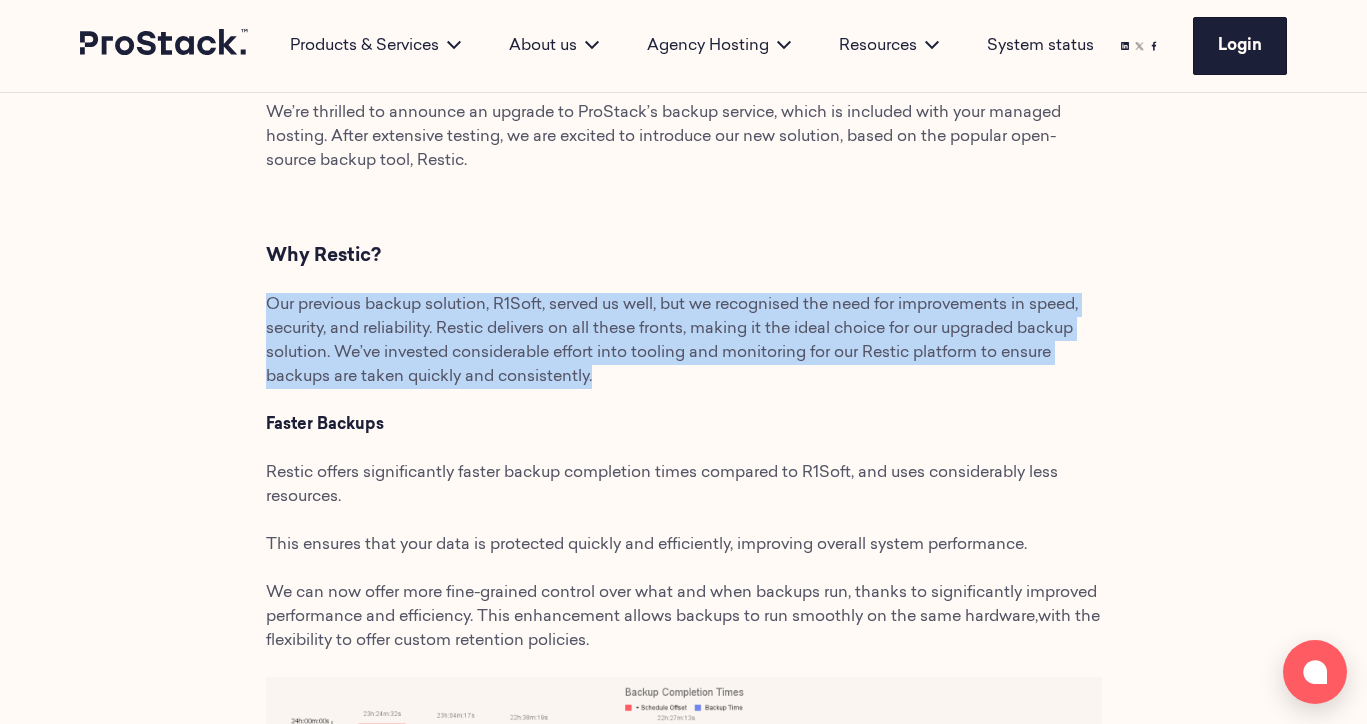 click on "Our previous backup solution, R1Soft, served us well, but we recognised the need for improvements in speed, security, and reliability. Restic delivers on all these fronts, making it the ideal choice for our upgraded backup solution. We’ve invested considerable effort into tooling and monitoring for our Restic platform to ensure backups are taken quickly and consistently." at bounding box center [684, 341] 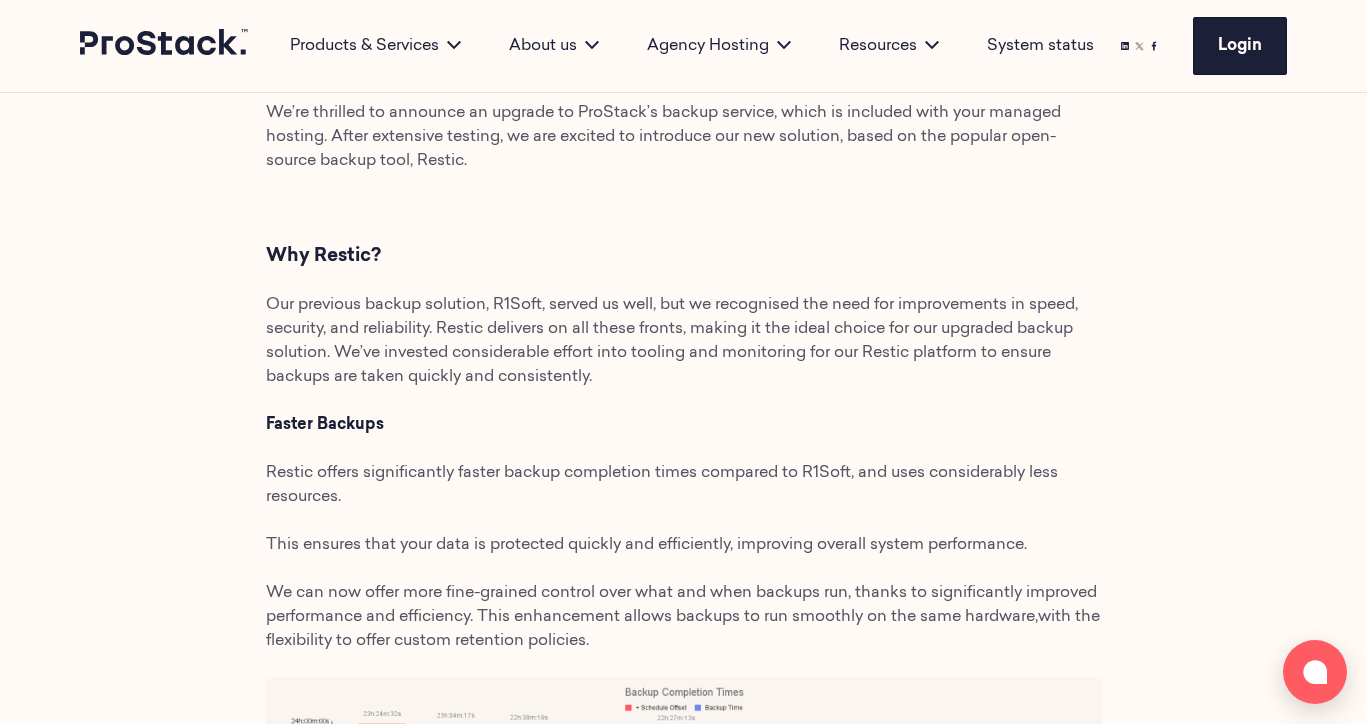 click on "We’re thrilled to announce an upgrade to ProStack’s backup service, which is included with your managed hosting. After extensive testing, we are excited to introduce our new solution, based on the popular open-source backup tool, Restic.
Why Restic?
Our previous backup solution, R1Soft, served us well, but we recognised the need for improvements in speed, security, and reliability. Restic delivers on all these fronts, making it the ideal choice for our upgraded backup solution. We’ve invested considerable effort into tooling and monitoring for our Restic platform to ensure backups are taken quickly and consistently.
Faster Backups
Restic offers significantly faster backup completion times compared to R1Soft, and uses considerably less resources.
This ensures that your data is protected quickly and efficiently, improving overall system performance.
with the flexibility to offer custom retention policies .
Speedy Restores
Seamless transition and continuous support" at bounding box center [684, 1020] 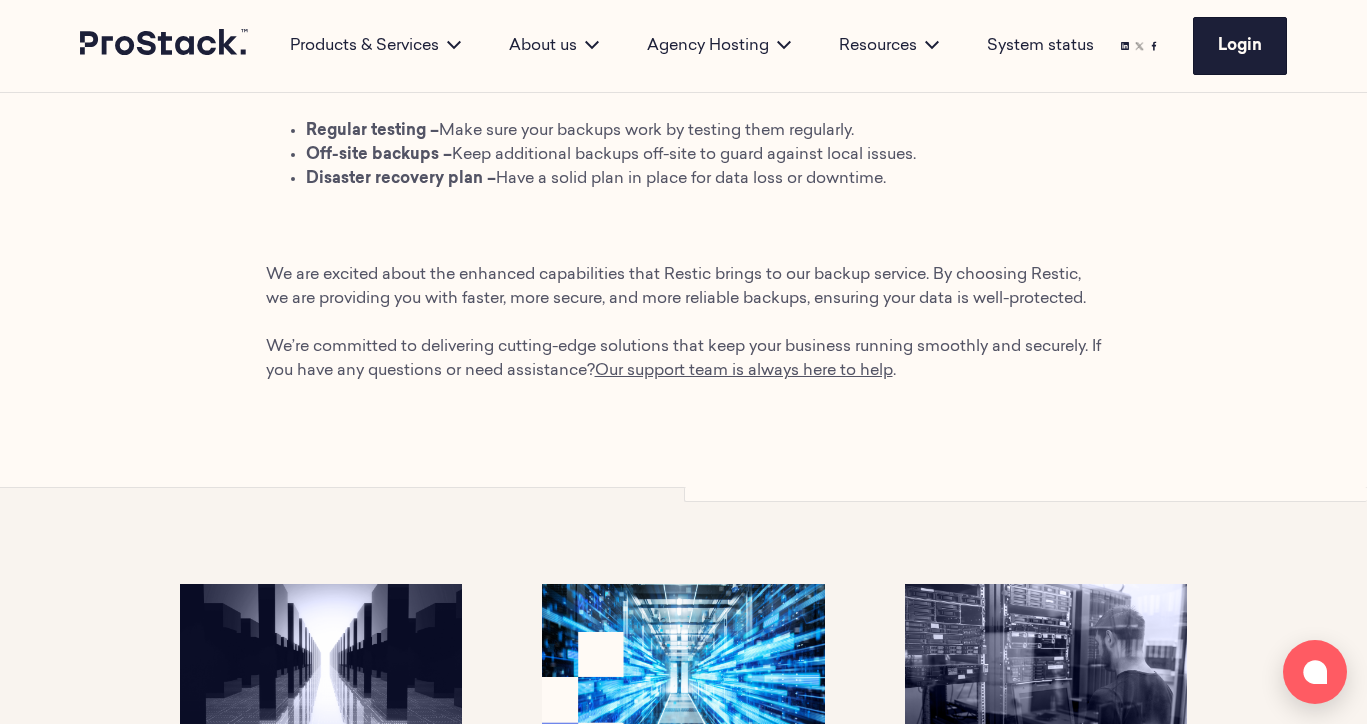 scroll, scrollTop: 2290, scrollLeft: 0, axis: vertical 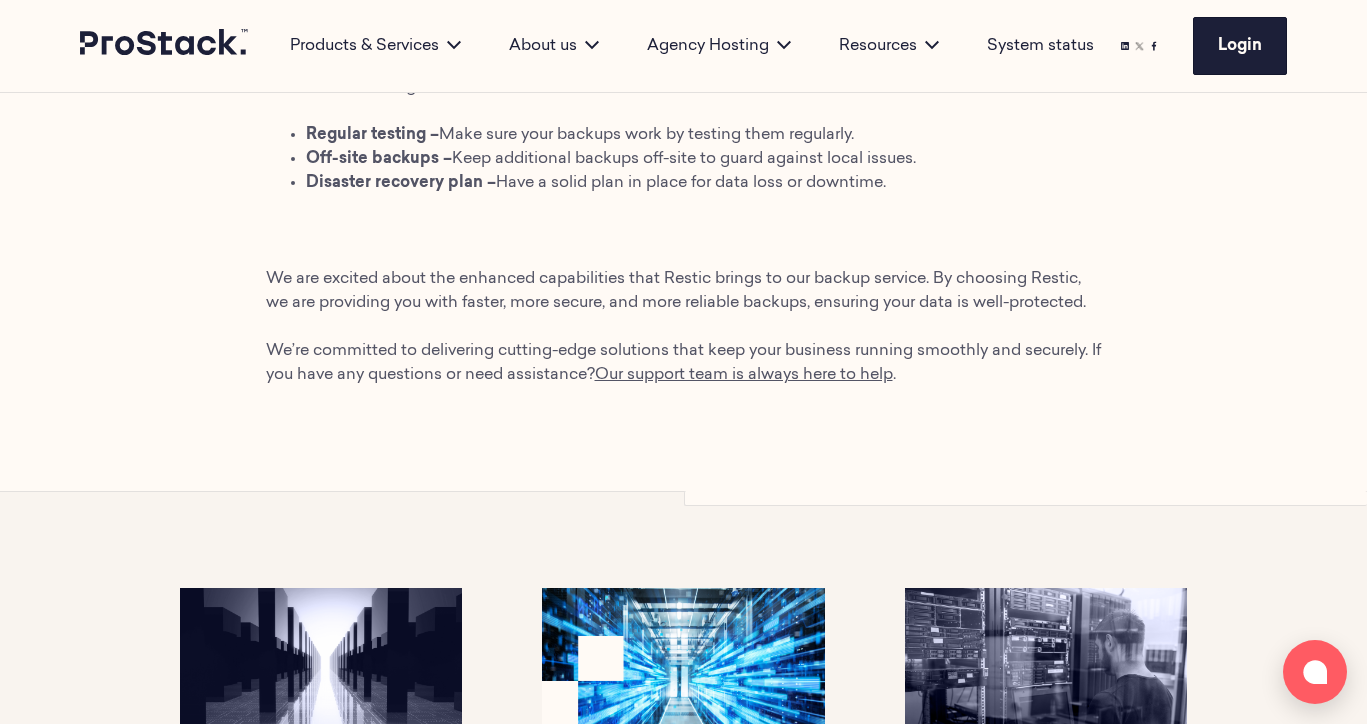 drag, startPoint x: 1195, startPoint y: 264, endPoint x: 1277, endPoint y: 108, distance: 176.23848 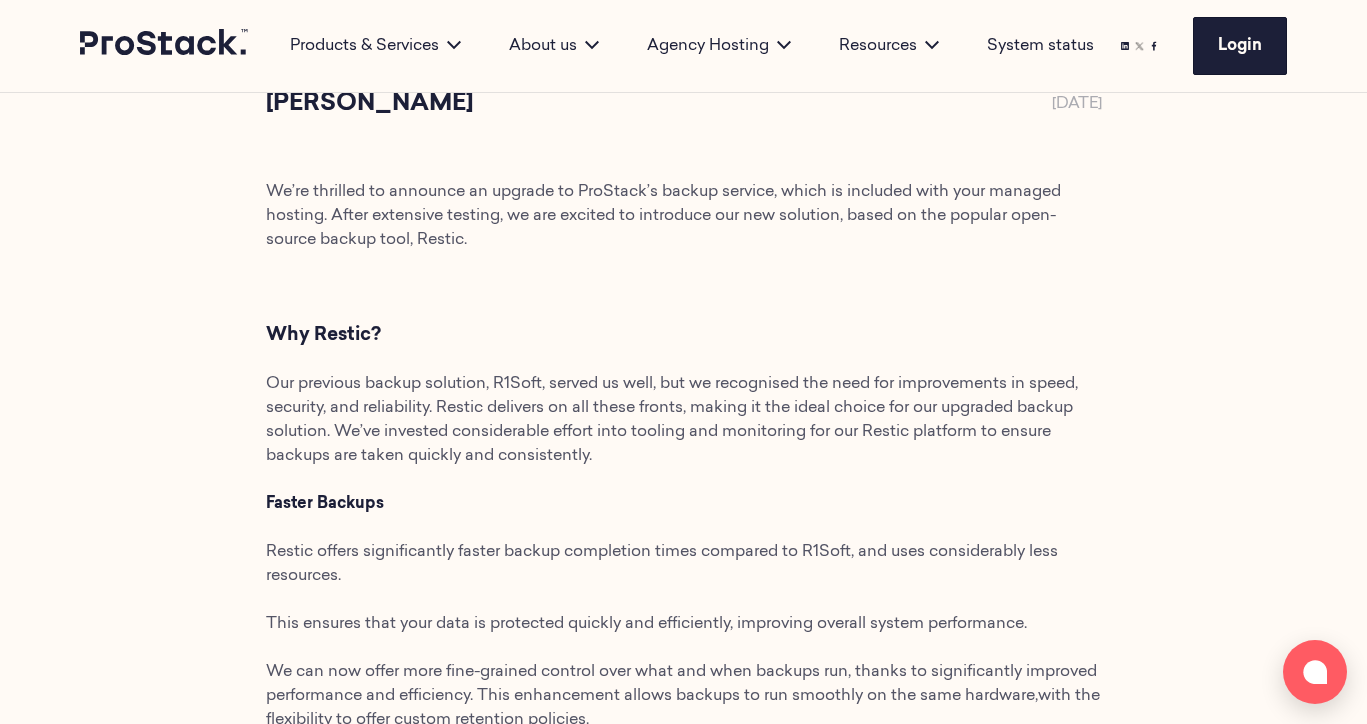 scroll, scrollTop: 696, scrollLeft: 0, axis: vertical 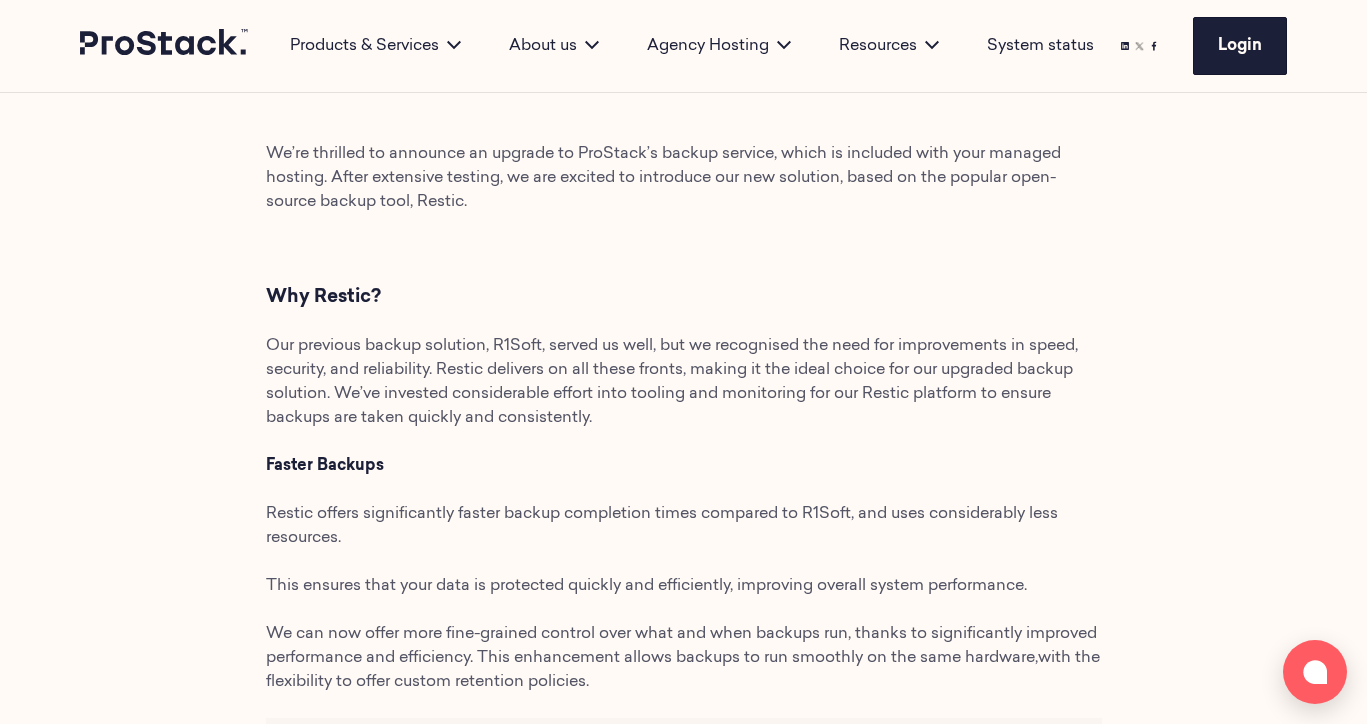 click on "Our previous backup solution, R1Soft, served us well, but we recognised the need for improvements in speed, security, and reliability. Restic delivers on all these fronts, making it the ideal choice for our upgraded backup solution. We’ve invested considerable effort into tooling and monitoring for our Restic platform to ensure backups are taken quickly and consistently." at bounding box center (684, 382) 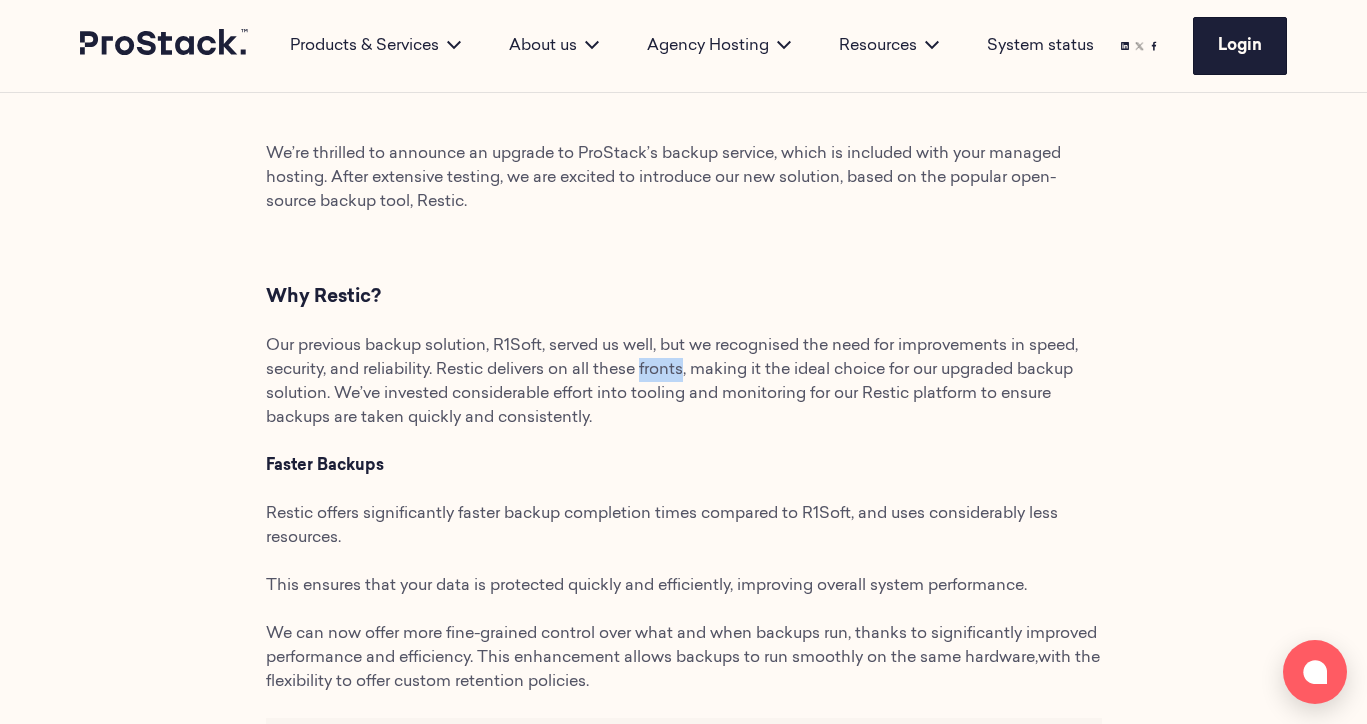 click on "Our previous backup solution, R1Soft, served us well, but we recognised the need for improvements in speed, security, and reliability. Restic delivers on all these fronts, making it the ideal choice for our upgraded backup solution. We’ve invested considerable effort into tooling and monitoring for our Restic platform to ensure backups are taken quickly and consistently." at bounding box center [684, 382] 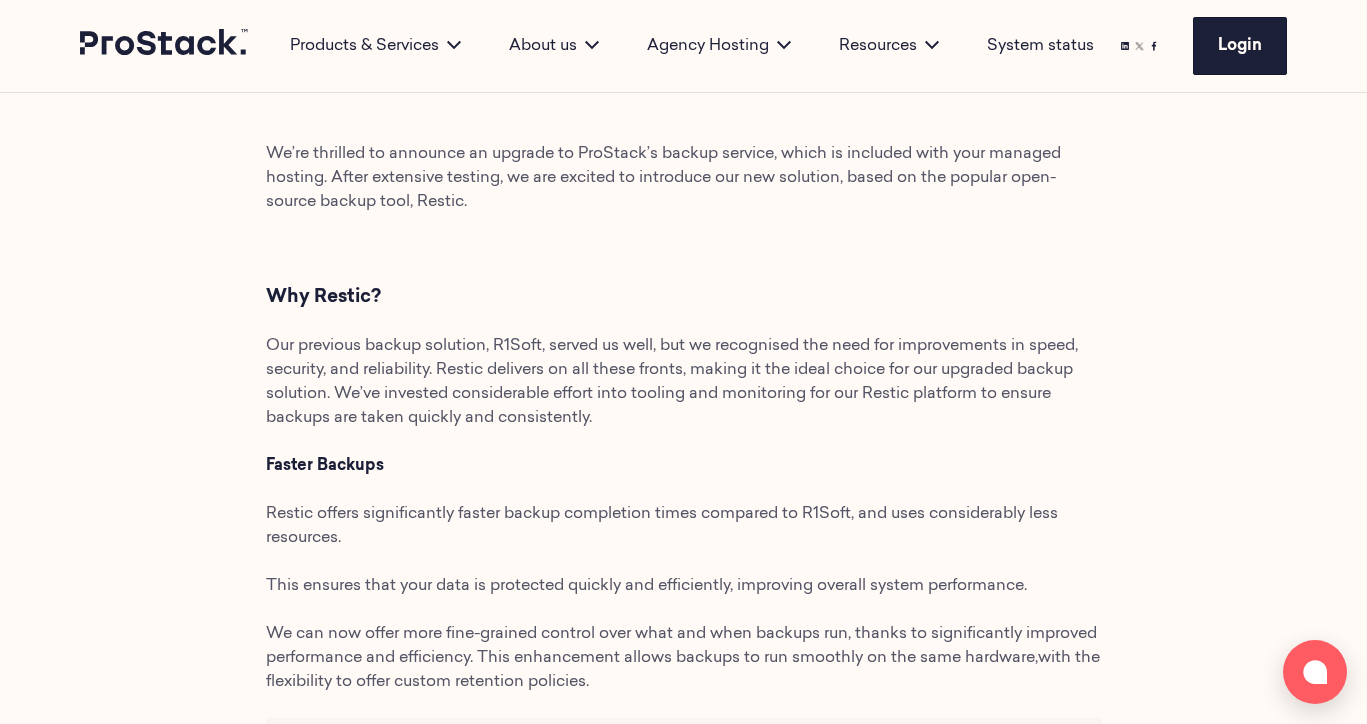 click on "Our previous backup solution, R1Soft, served us well, but we recognised the need for improvements in speed, security, and reliability. Restic delivers on all these fronts, making it the ideal choice for our upgraded backup solution. We’ve invested considerable effort into tooling and monitoring for our Restic platform to ensure backups are taken quickly and consistently." at bounding box center [684, 382] 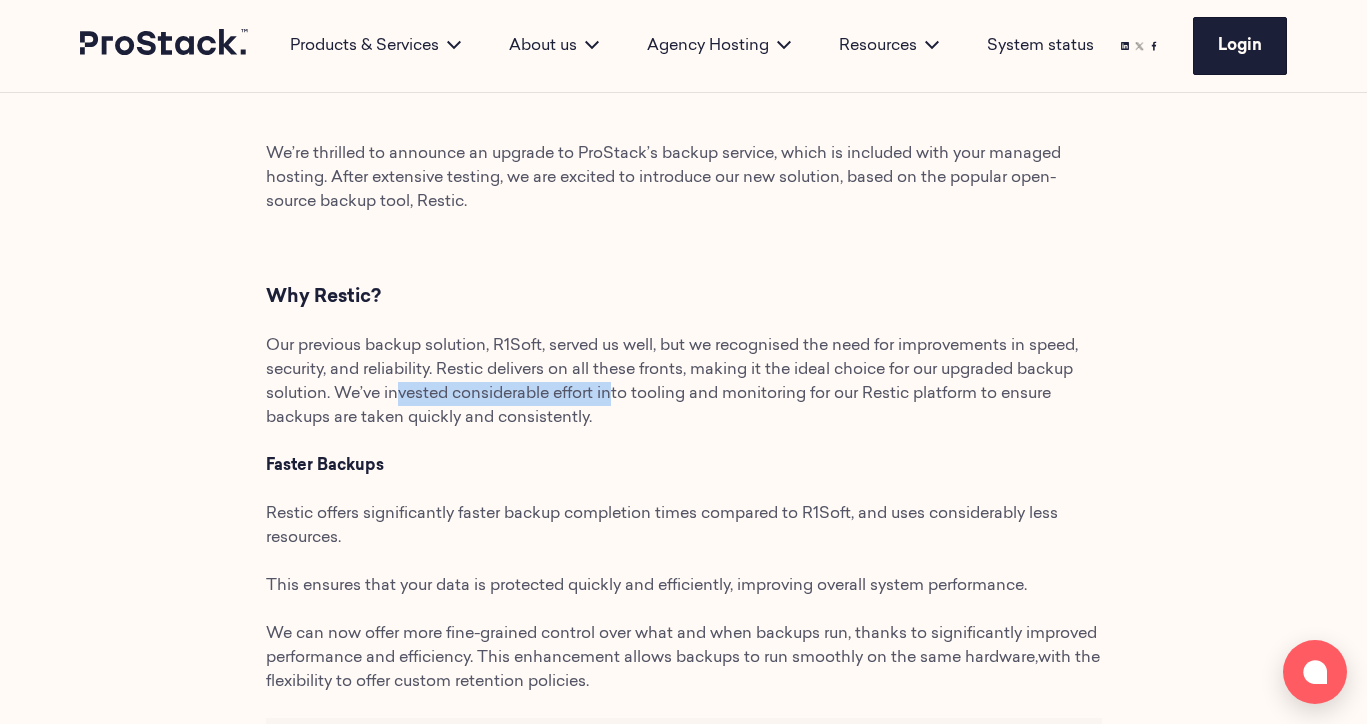 drag, startPoint x: 613, startPoint y: 401, endPoint x: 402, endPoint y: 383, distance: 211.76639 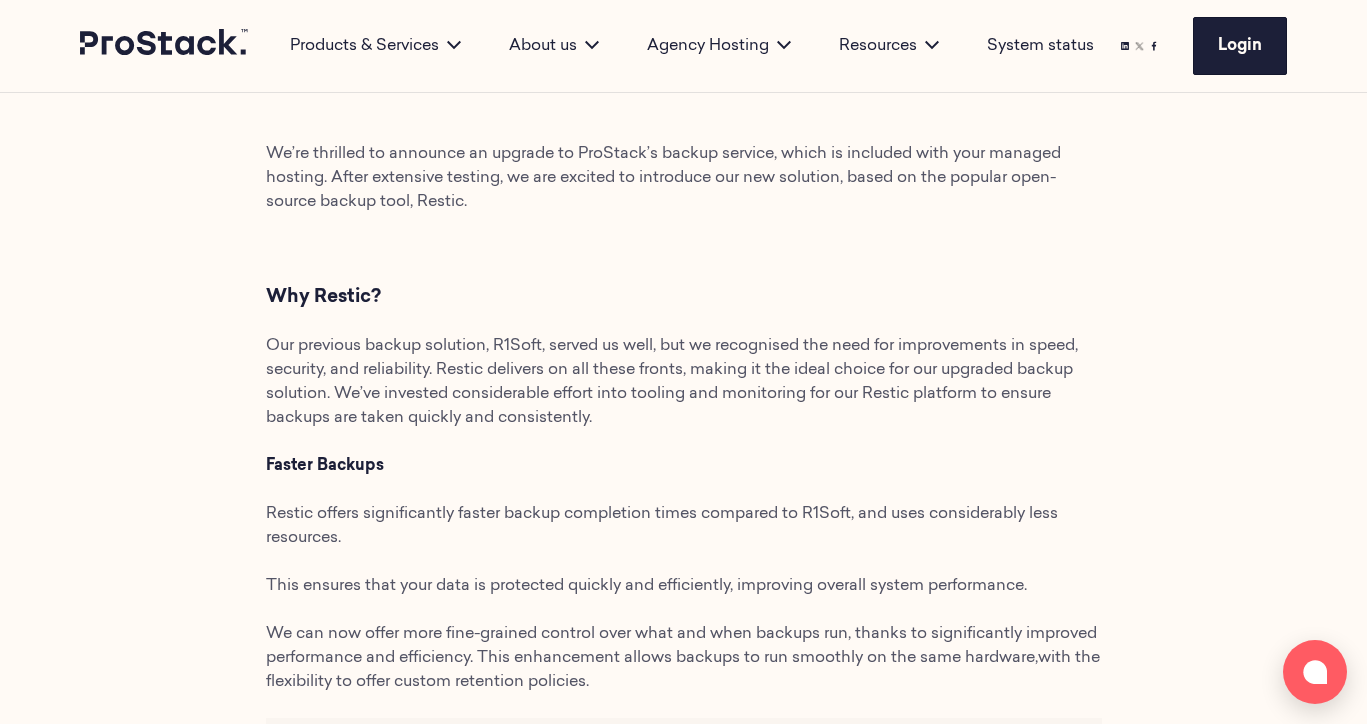 click on "Our previous backup solution, R1Soft, served us well, but we recognised the need for improvements in speed, security, and reliability. Restic delivers on all these fronts, making it the ideal choice for our upgraded backup solution. We’ve invested considerable effort into tooling and monitoring for our Restic platform to ensure backups are taken quickly and consistently." at bounding box center (672, 382) 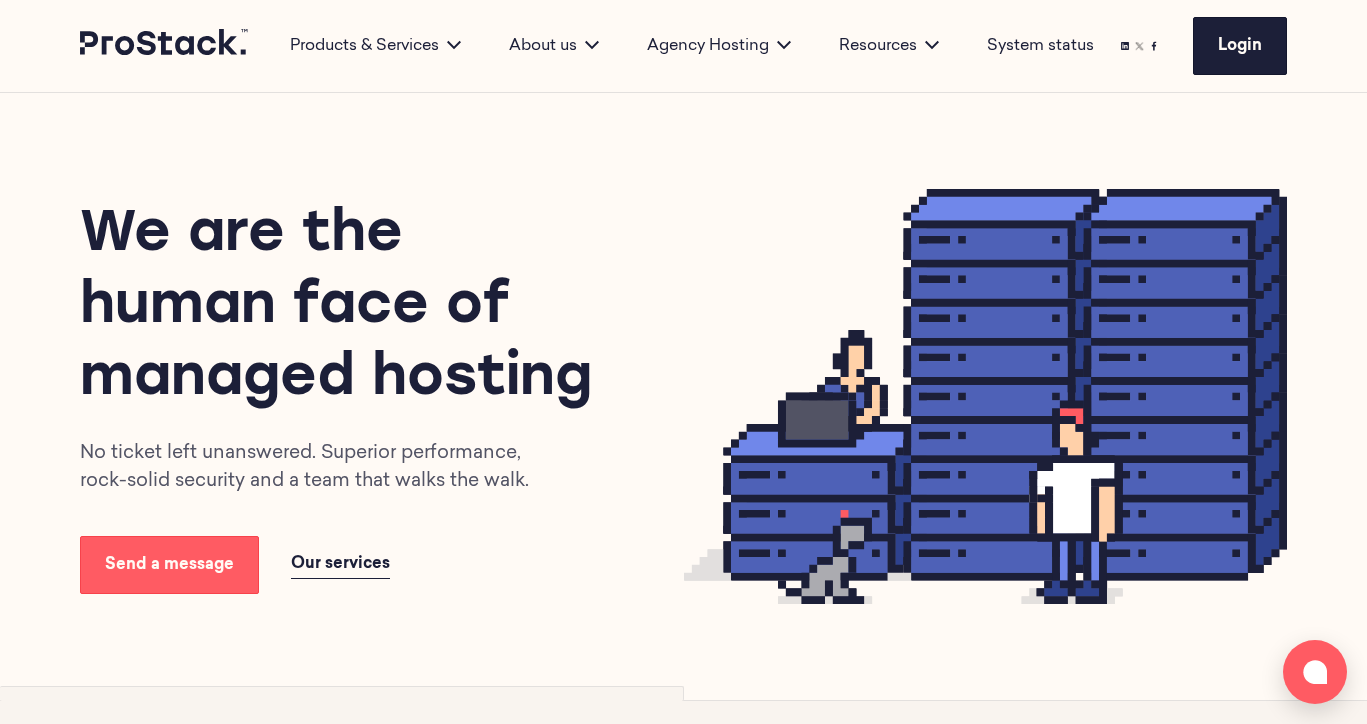 scroll, scrollTop: 0, scrollLeft: 0, axis: both 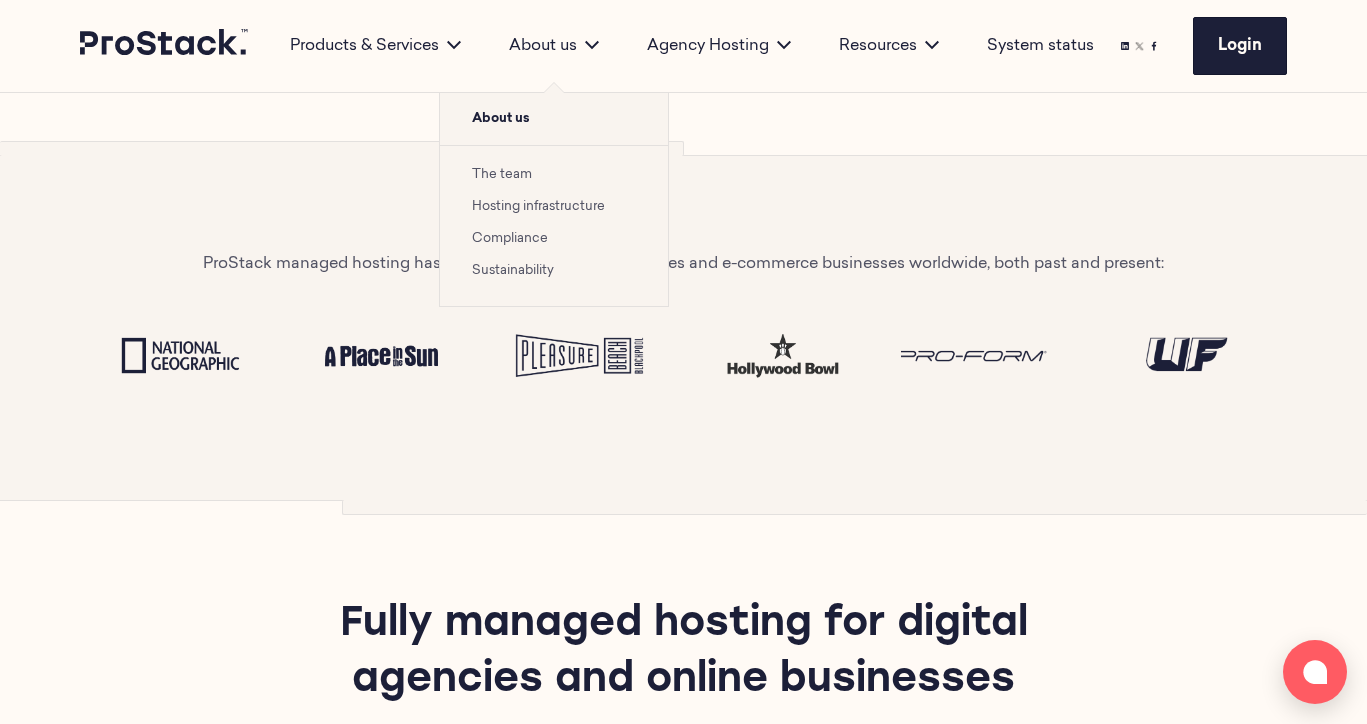 click on "Hosting infrastructure" at bounding box center [538, 206] 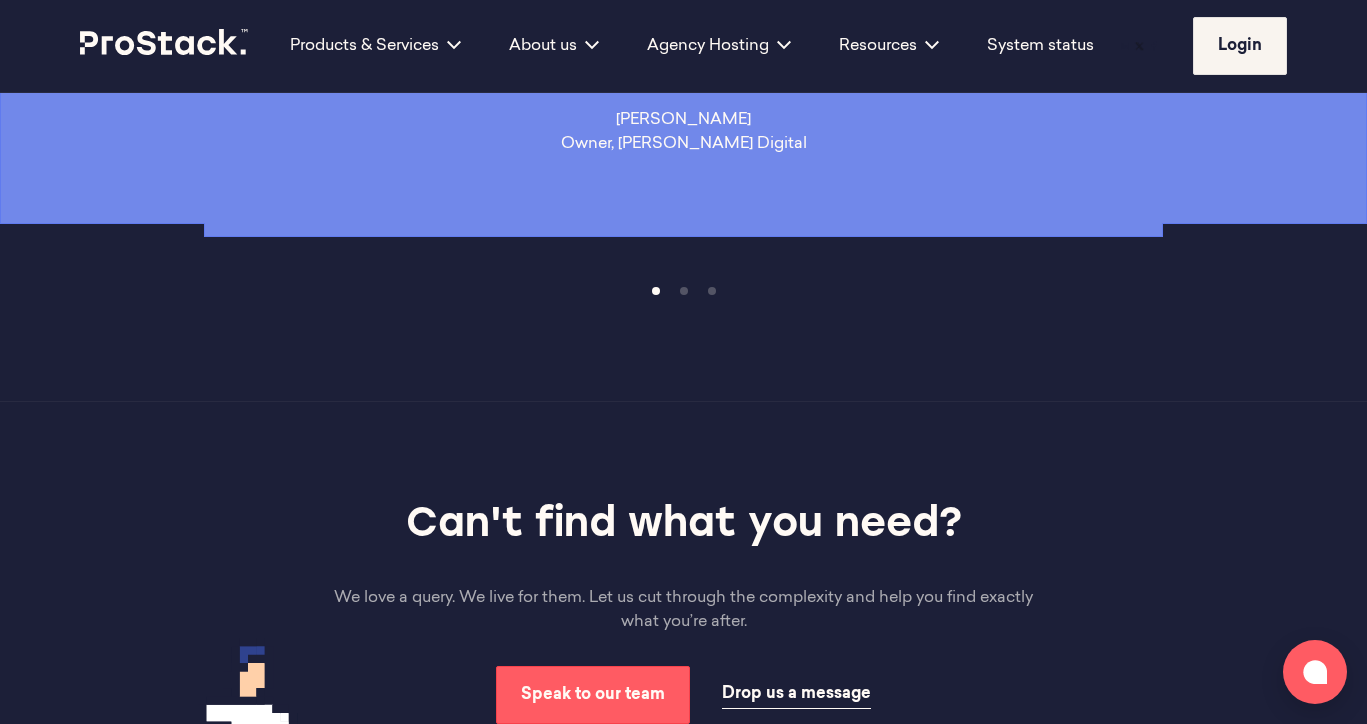 scroll, scrollTop: 3761, scrollLeft: 0, axis: vertical 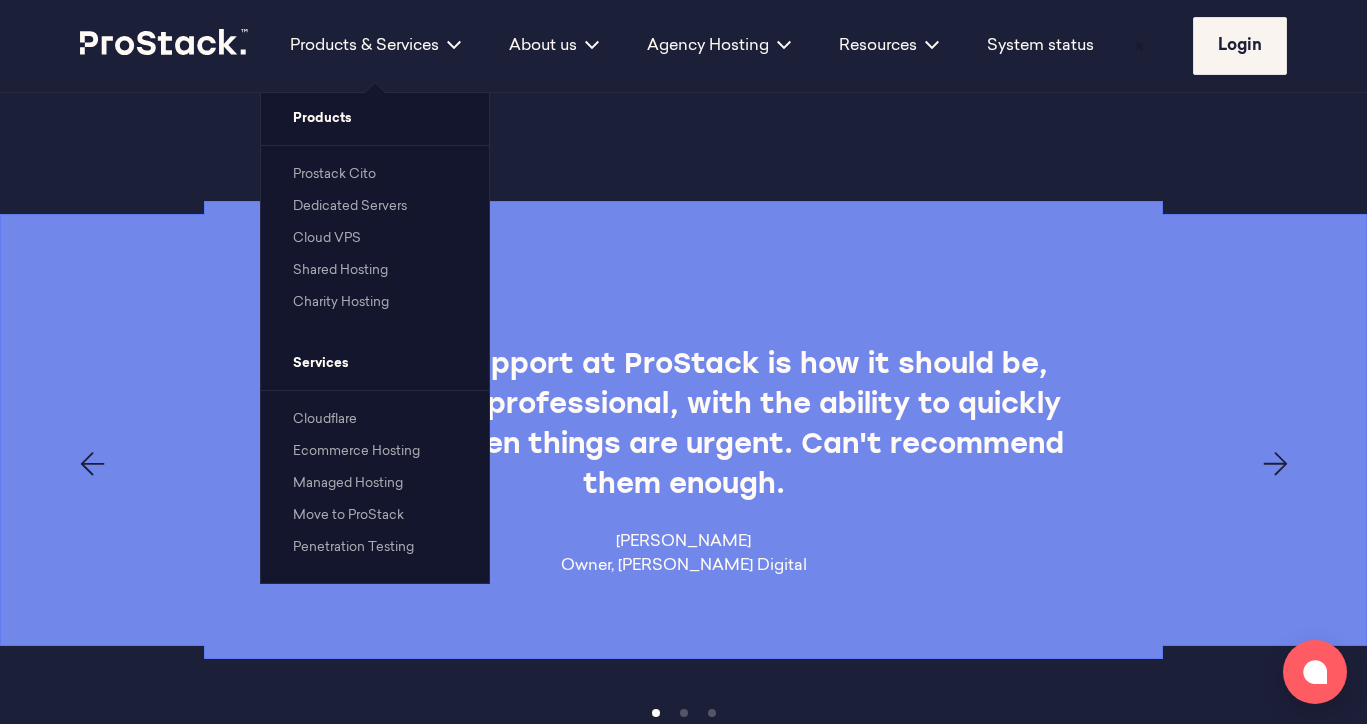 click on "Prostack Cito" at bounding box center [334, 174] 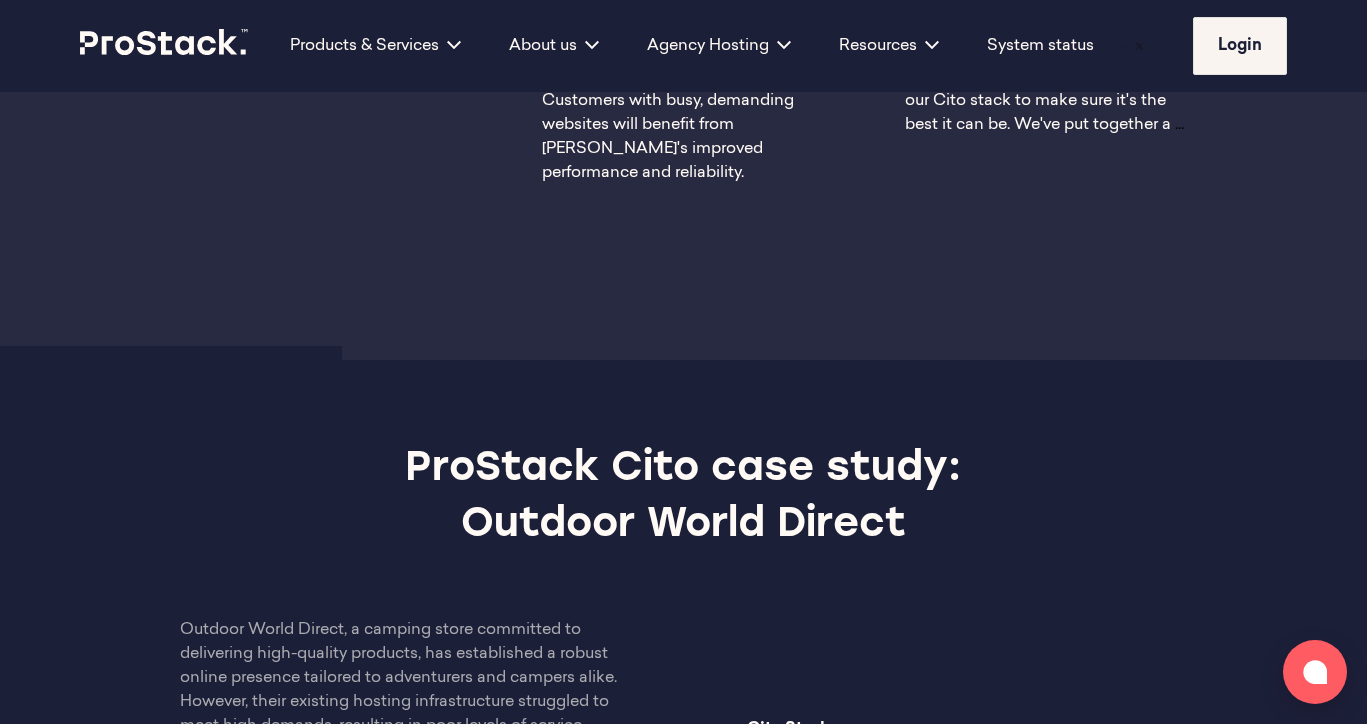 scroll, scrollTop: 3391, scrollLeft: 0, axis: vertical 